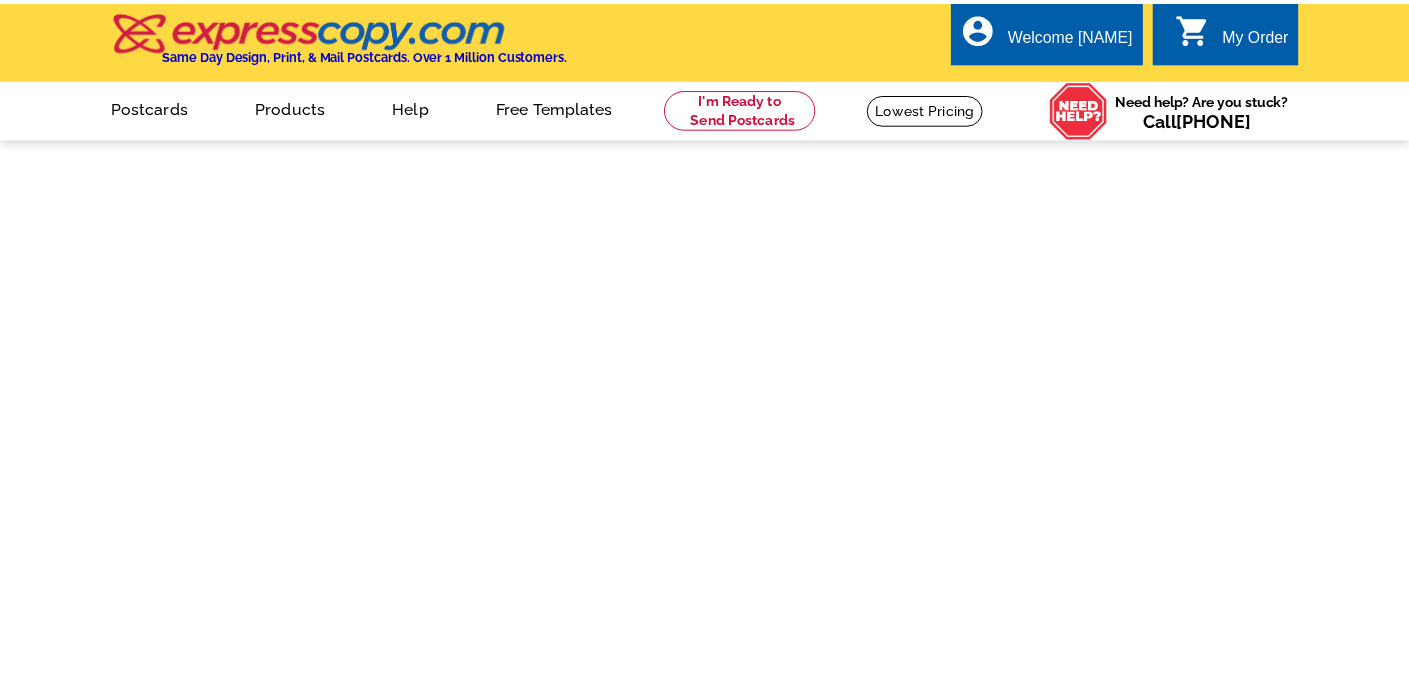 scroll, scrollTop: 0, scrollLeft: 0, axis: both 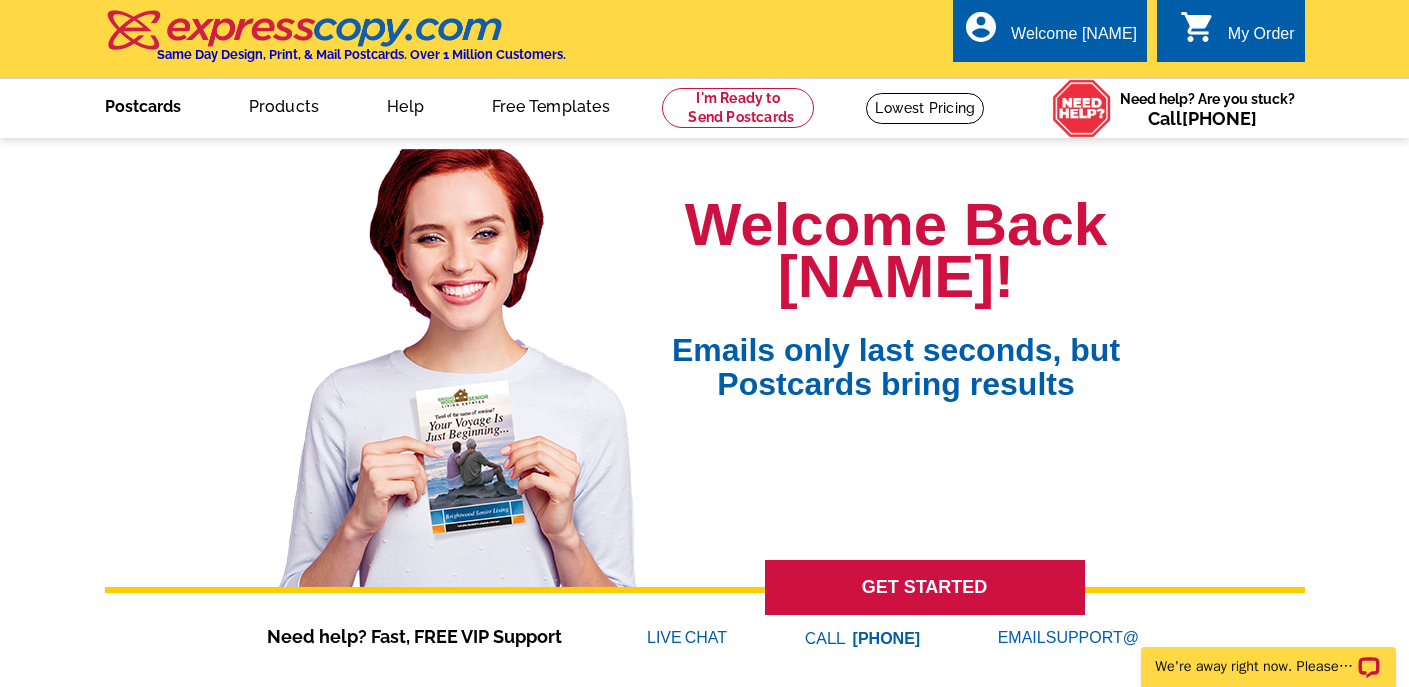 click on "Postcards" at bounding box center [143, 104] 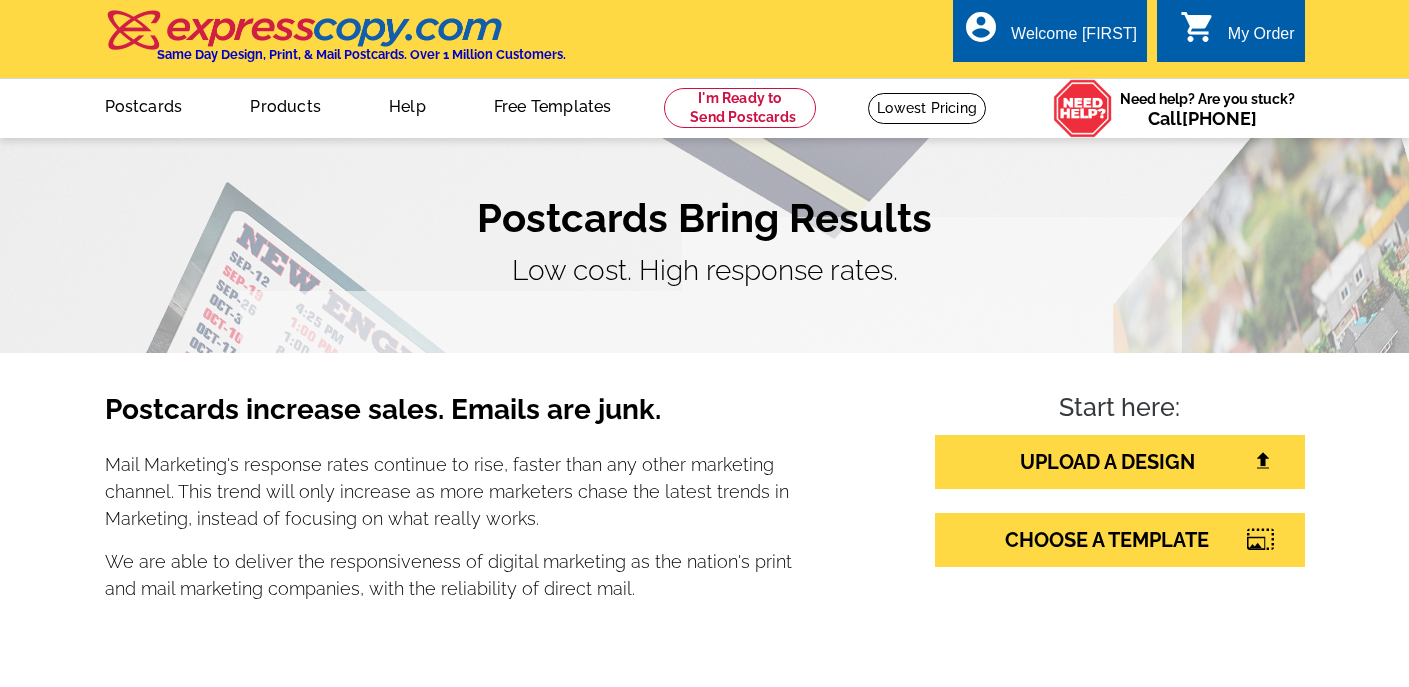 scroll, scrollTop: 0, scrollLeft: 0, axis: both 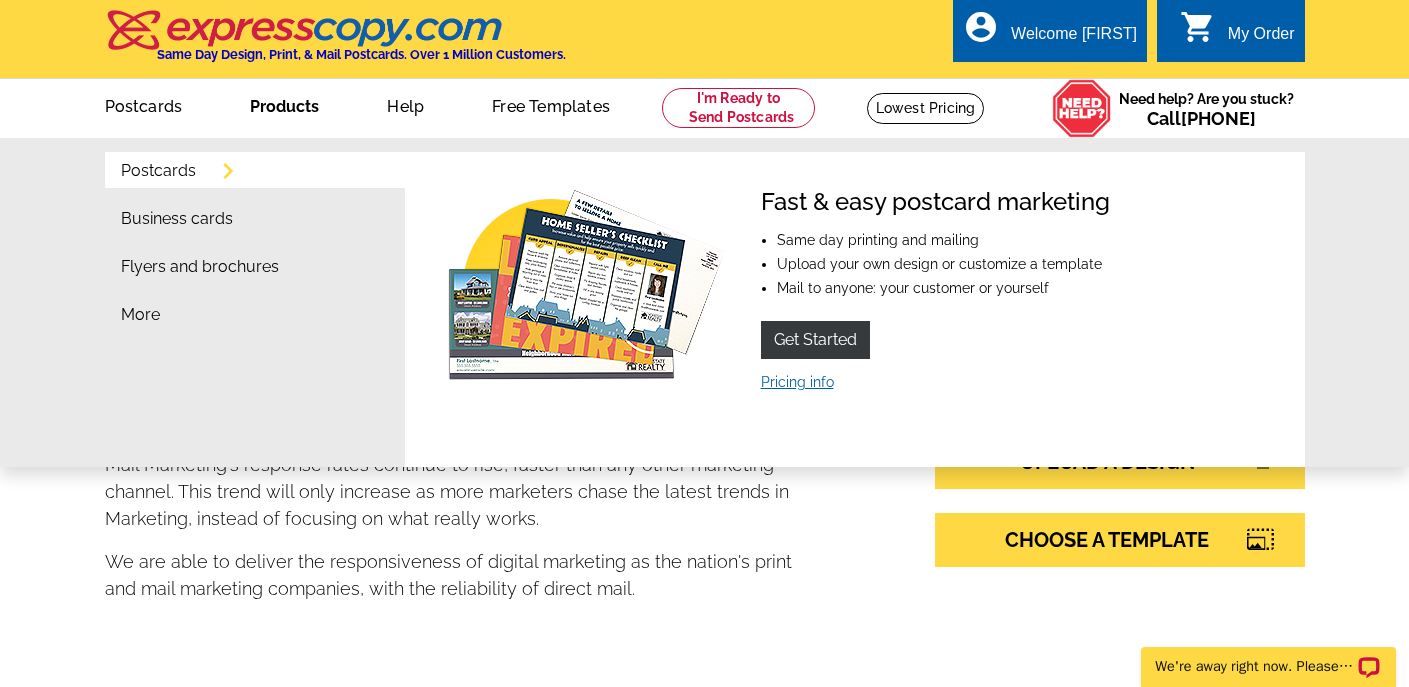 click on "Pricing info" at bounding box center [797, 382] 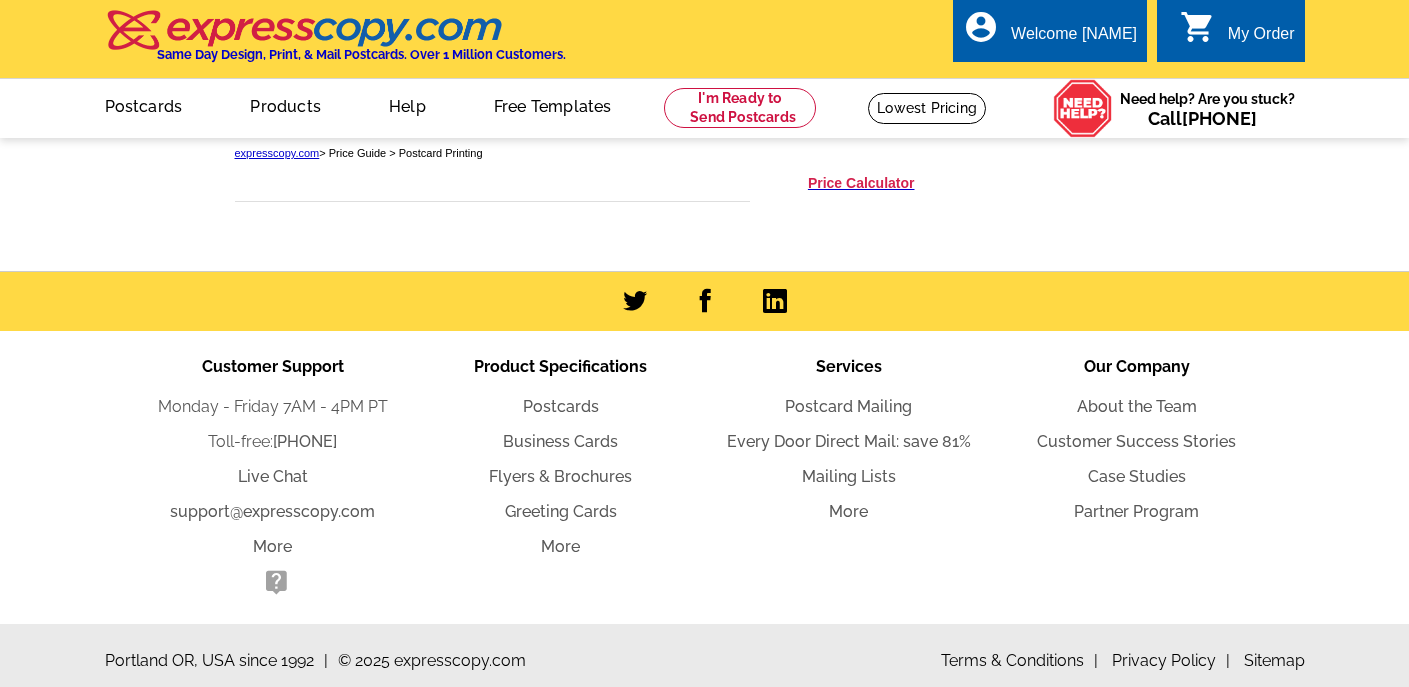 scroll, scrollTop: 0, scrollLeft: 0, axis: both 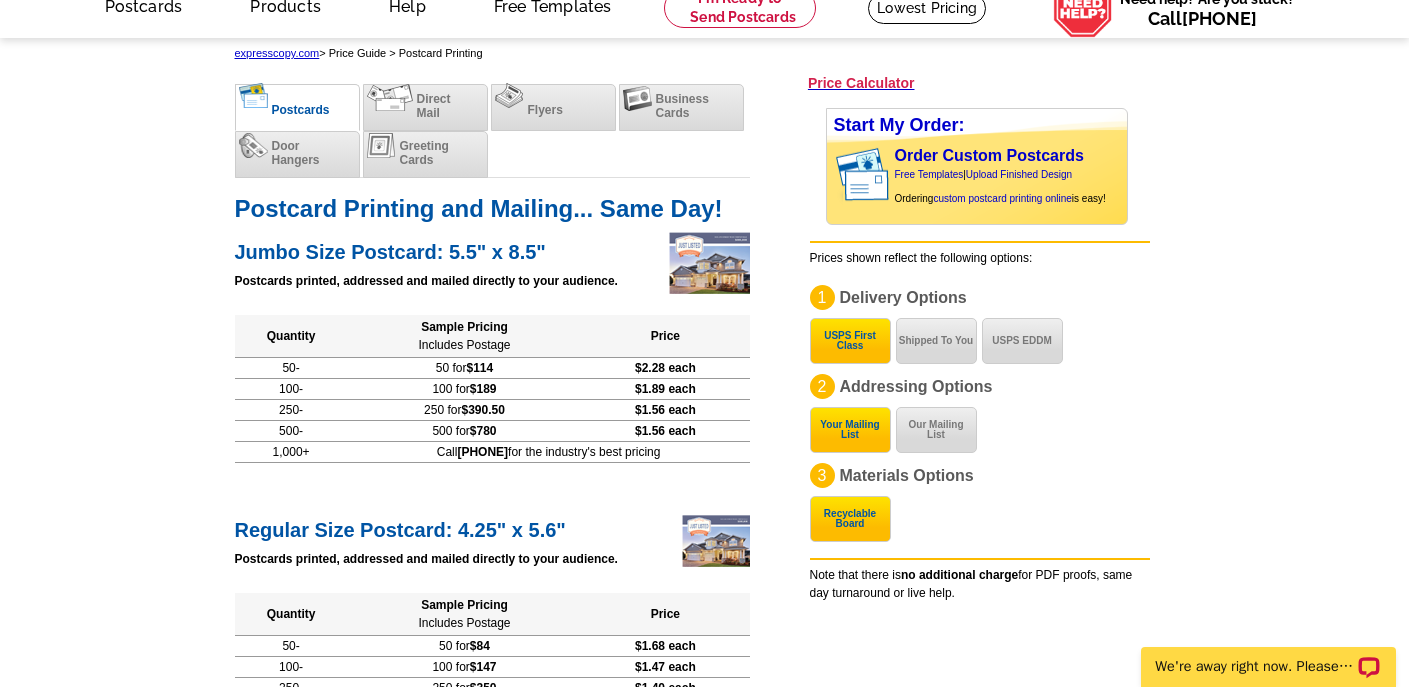 click on "3 Materials Options Recyclable Board" at bounding box center [980, 479] 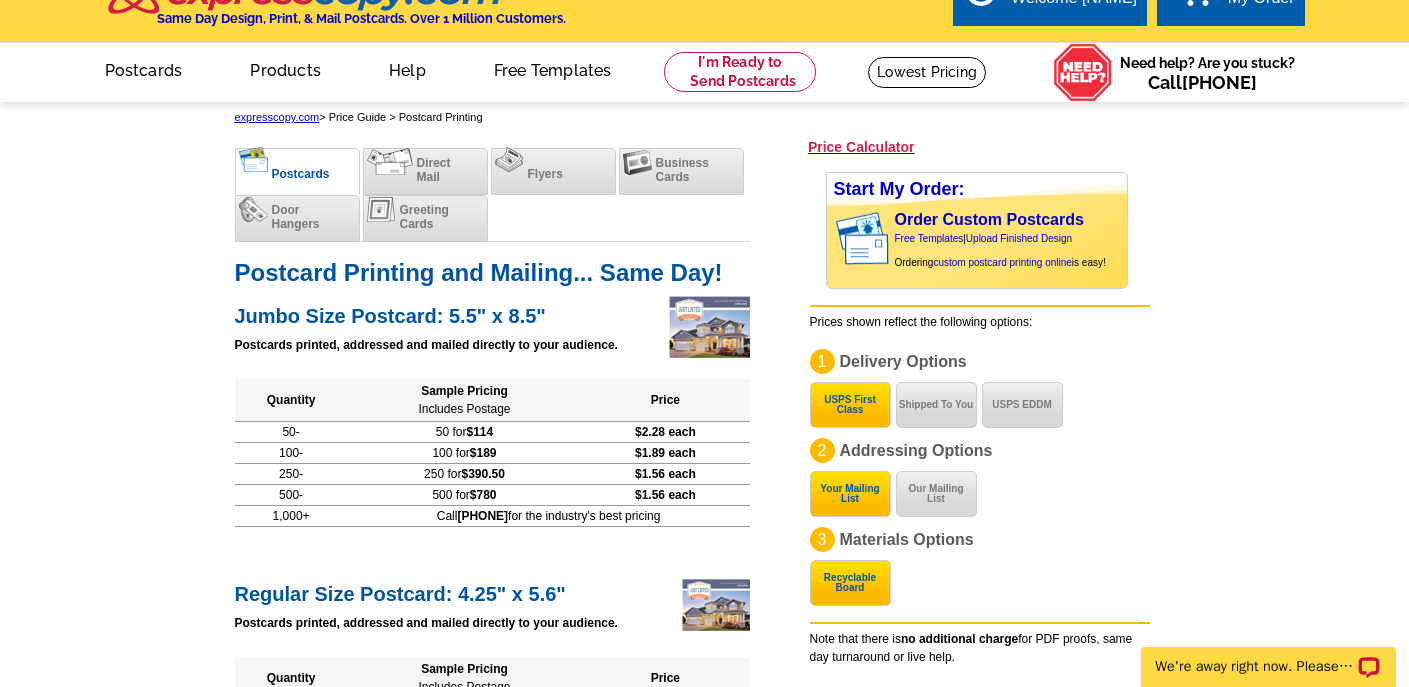 scroll, scrollTop: 0, scrollLeft: 0, axis: both 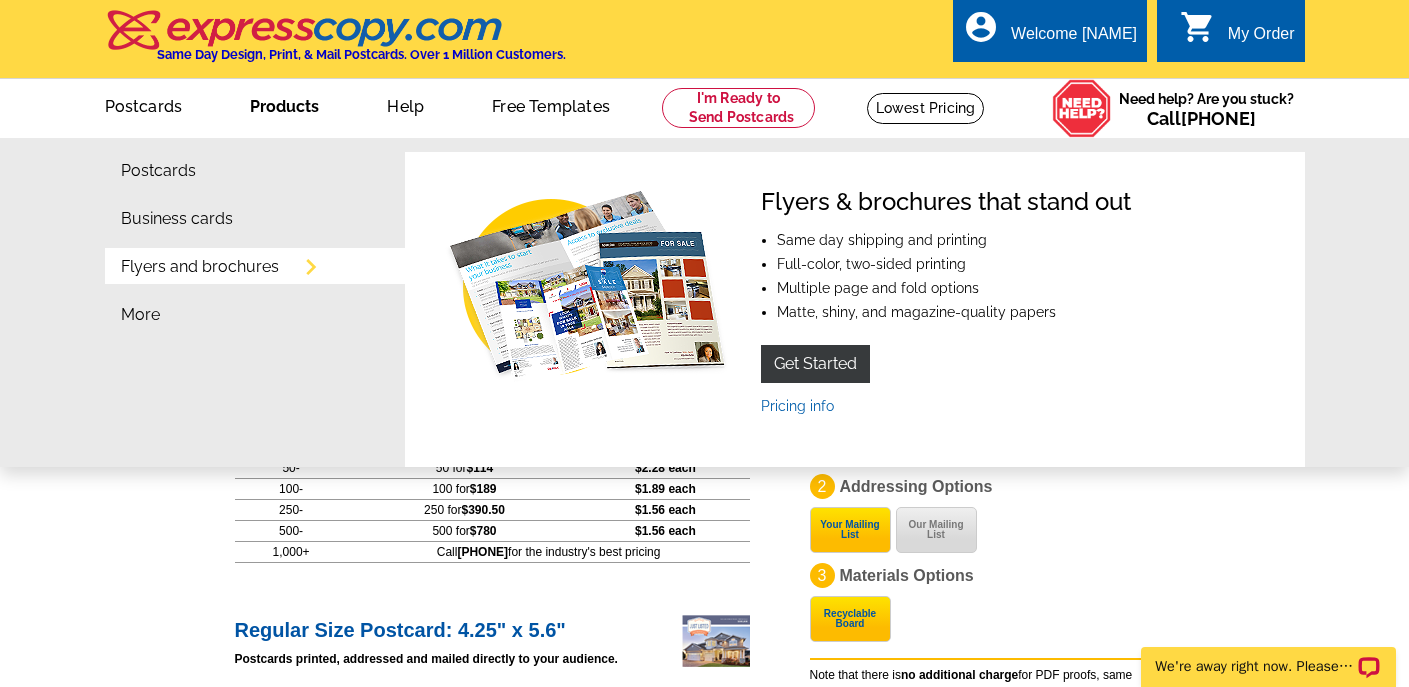 click on "Flyers and brochures" at bounding box center [200, 267] 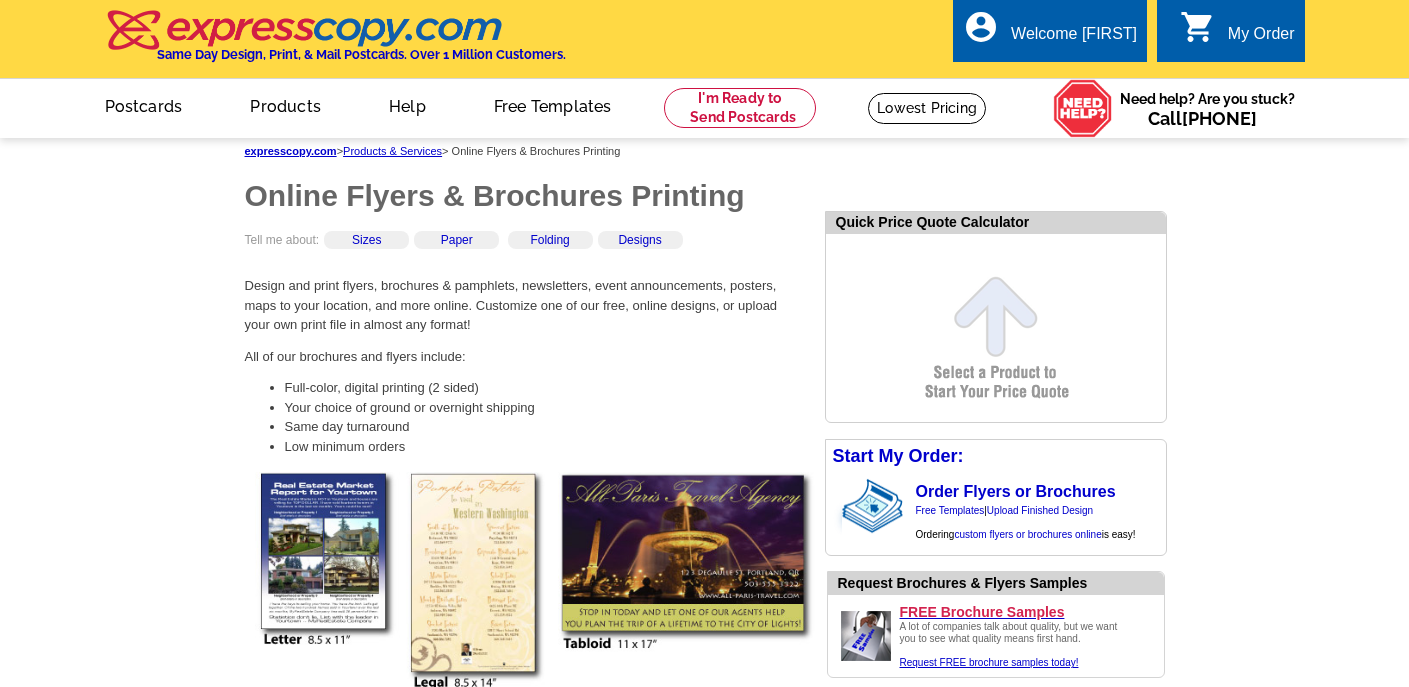 scroll, scrollTop: 0, scrollLeft: 0, axis: both 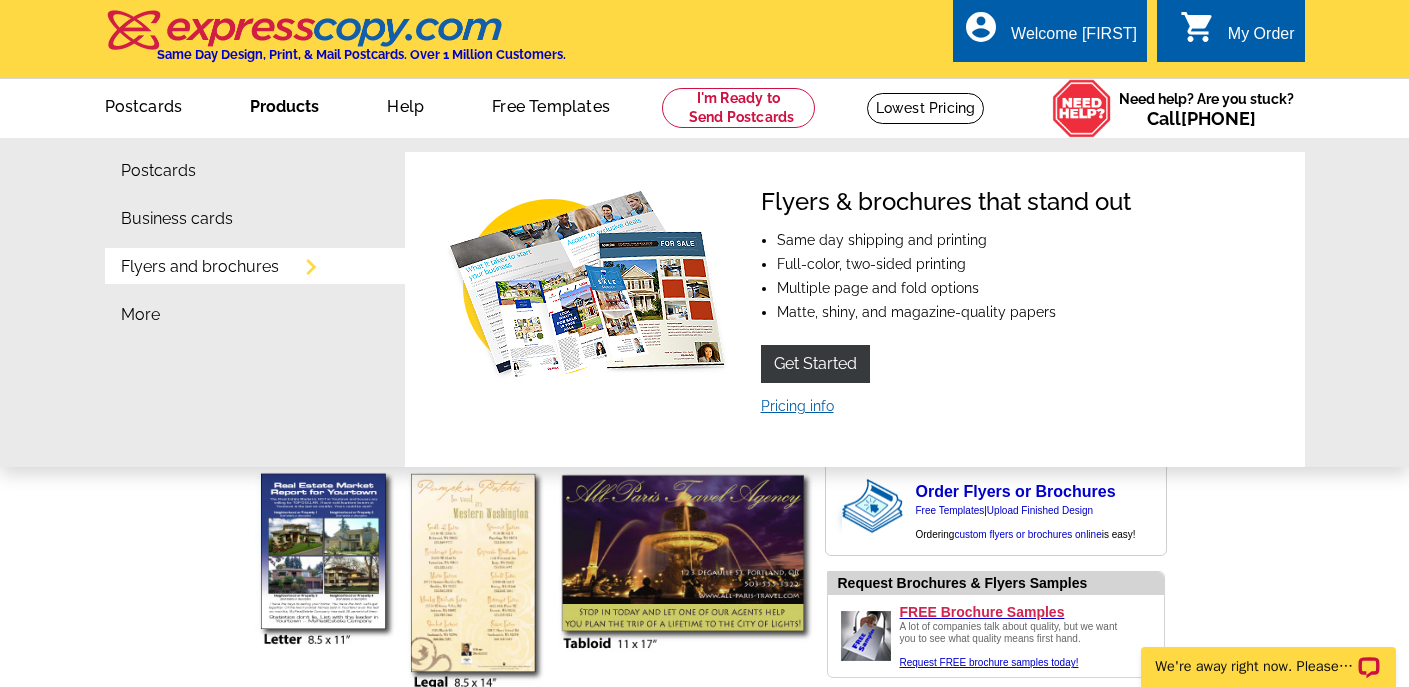 click on "Pricing info" at bounding box center (797, 406) 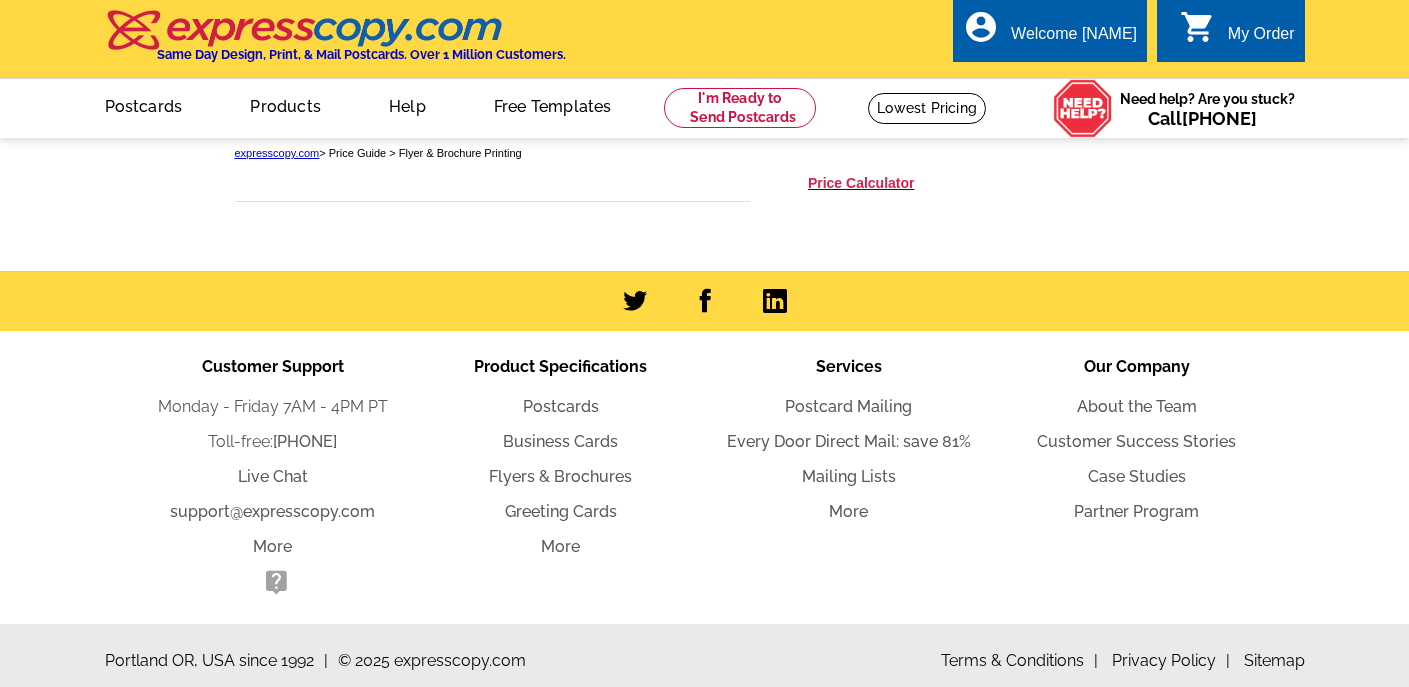 scroll, scrollTop: 0, scrollLeft: 0, axis: both 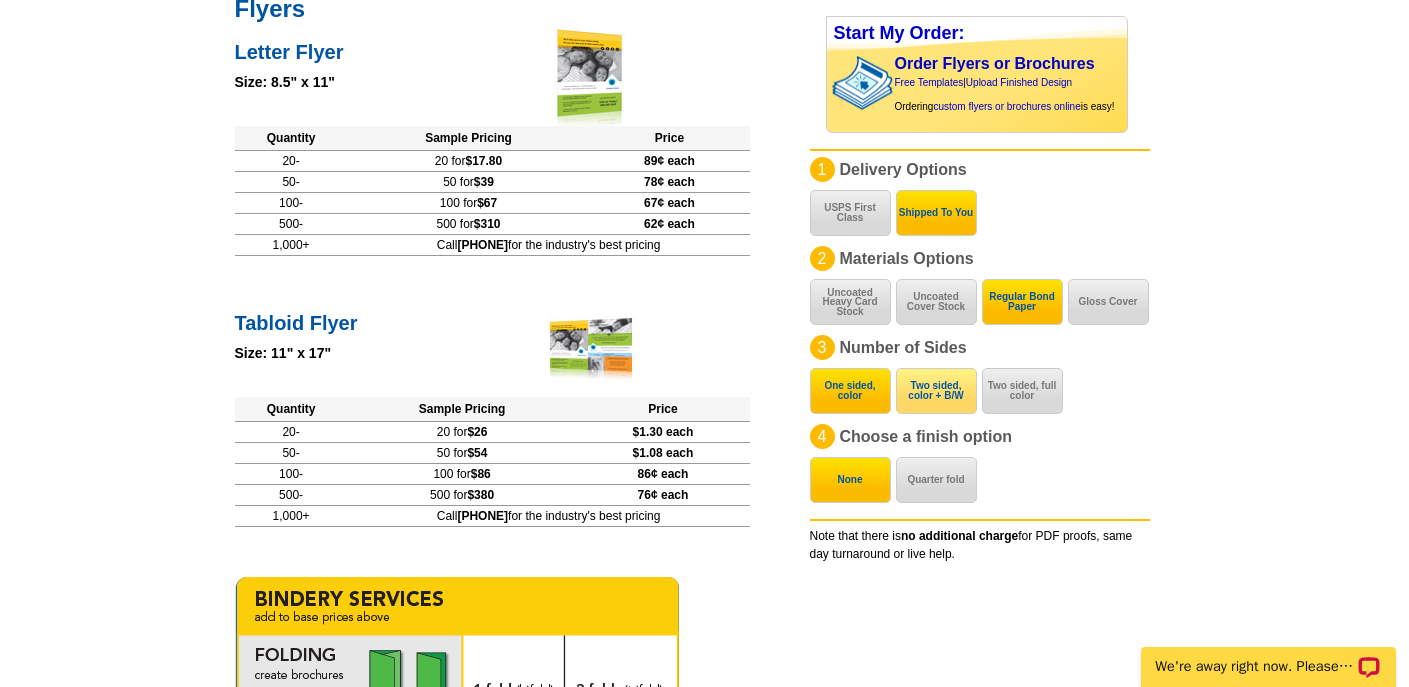 click on "Two sided, color + B/W" at bounding box center [936, 391] 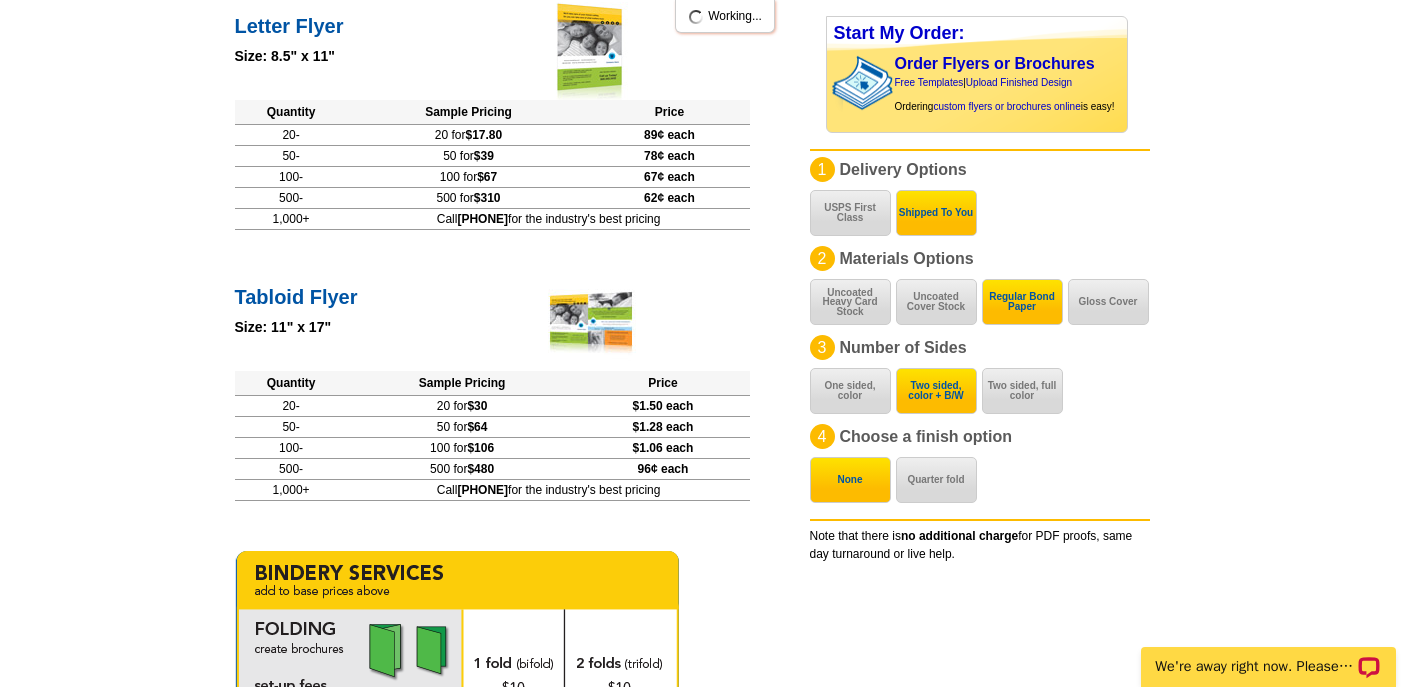 scroll, scrollTop: 330, scrollLeft: 0, axis: vertical 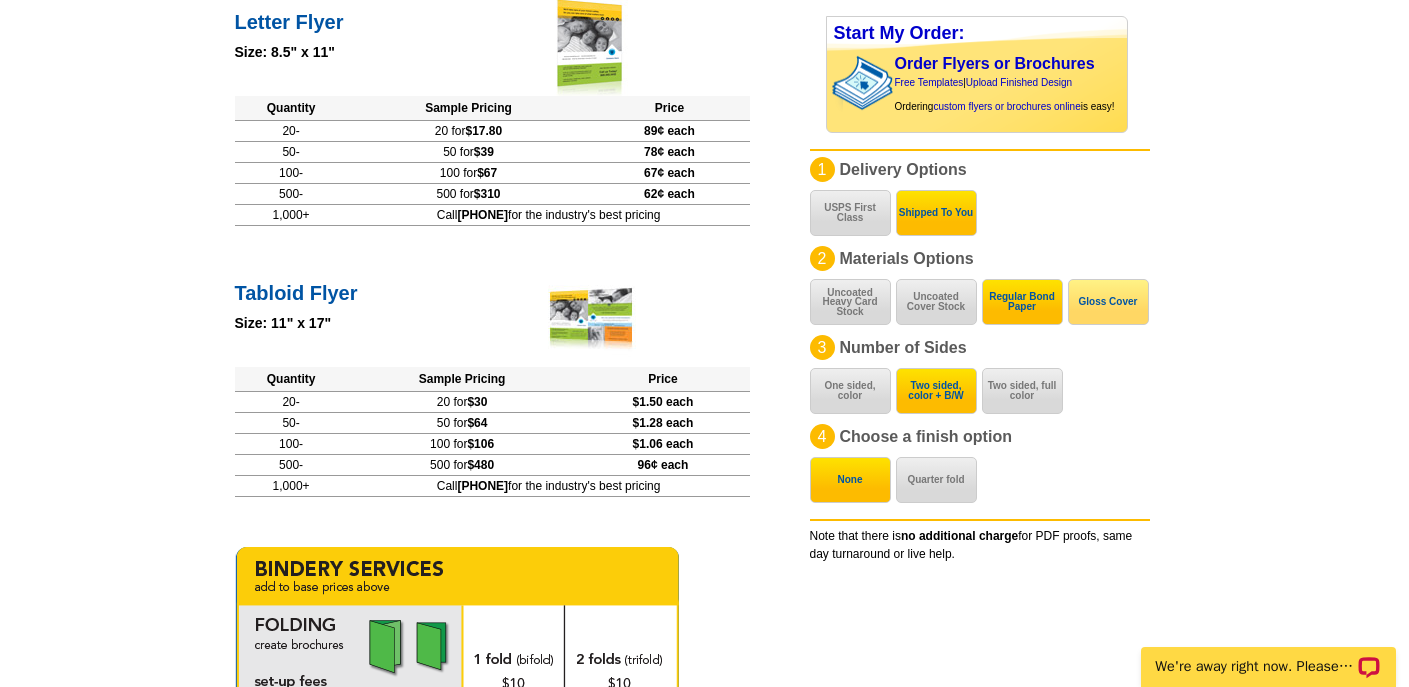 click on "Gloss Cover" at bounding box center (1108, 302) 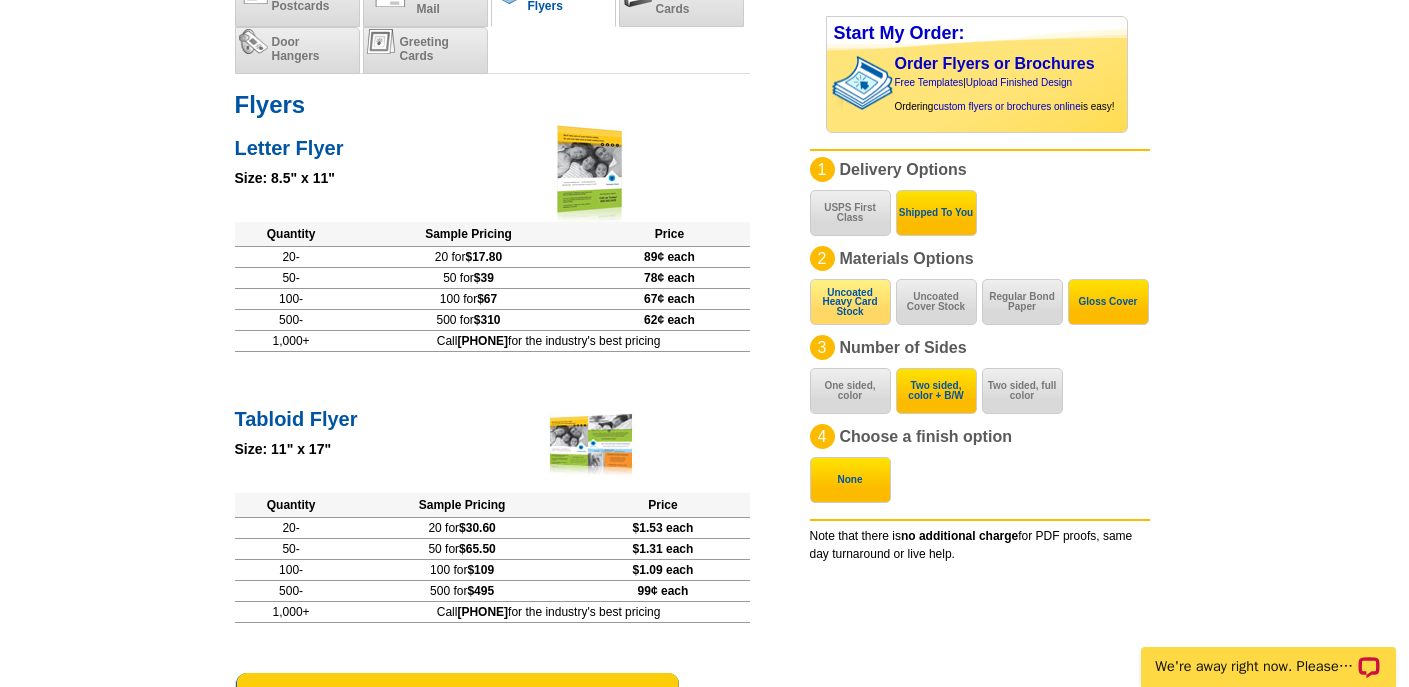 scroll, scrollTop: 201, scrollLeft: 0, axis: vertical 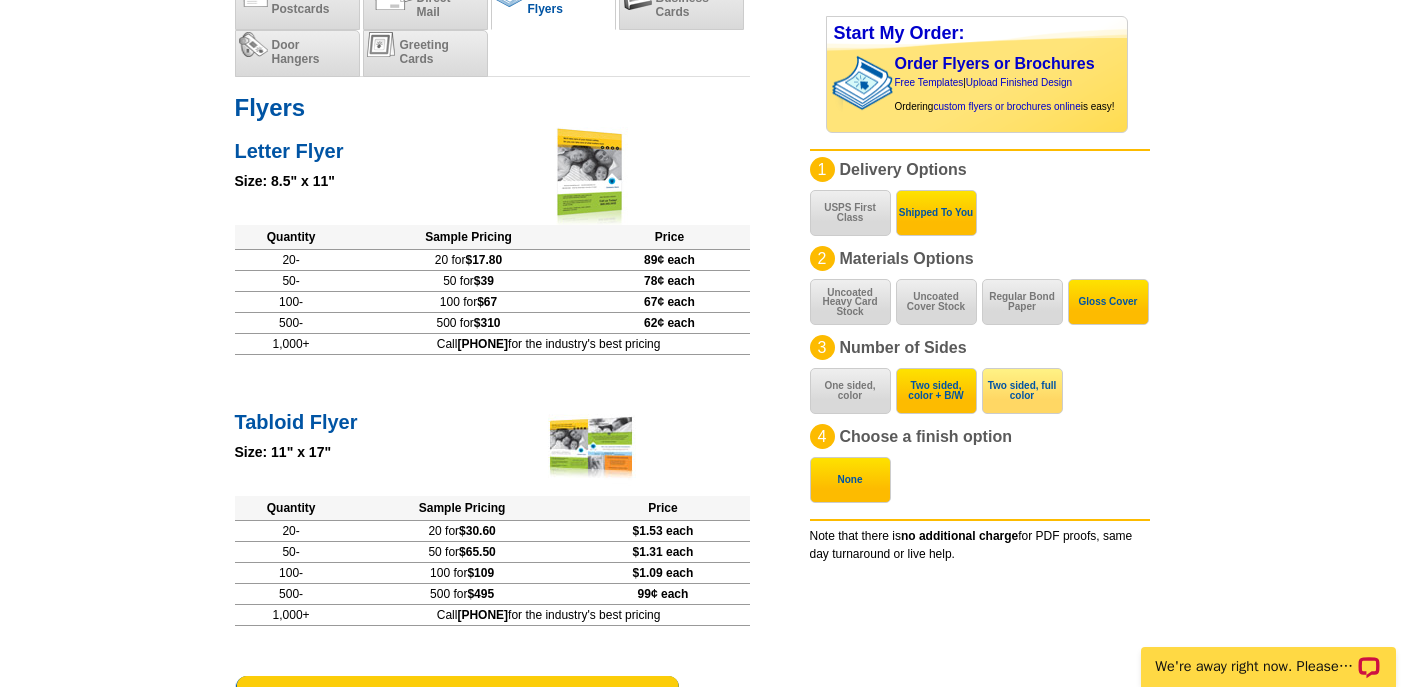 click on "Two sided, full color" at bounding box center [1022, 391] 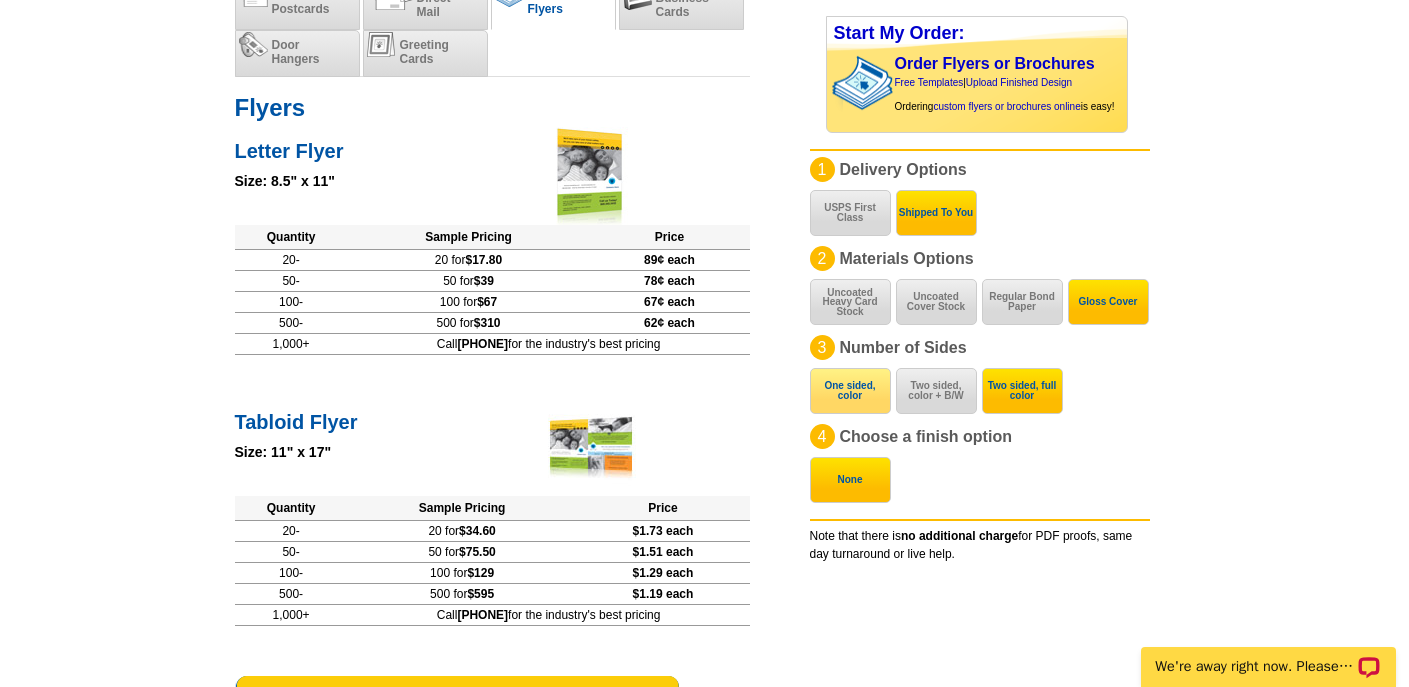 click on "One sided, color" at bounding box center [850, 391] 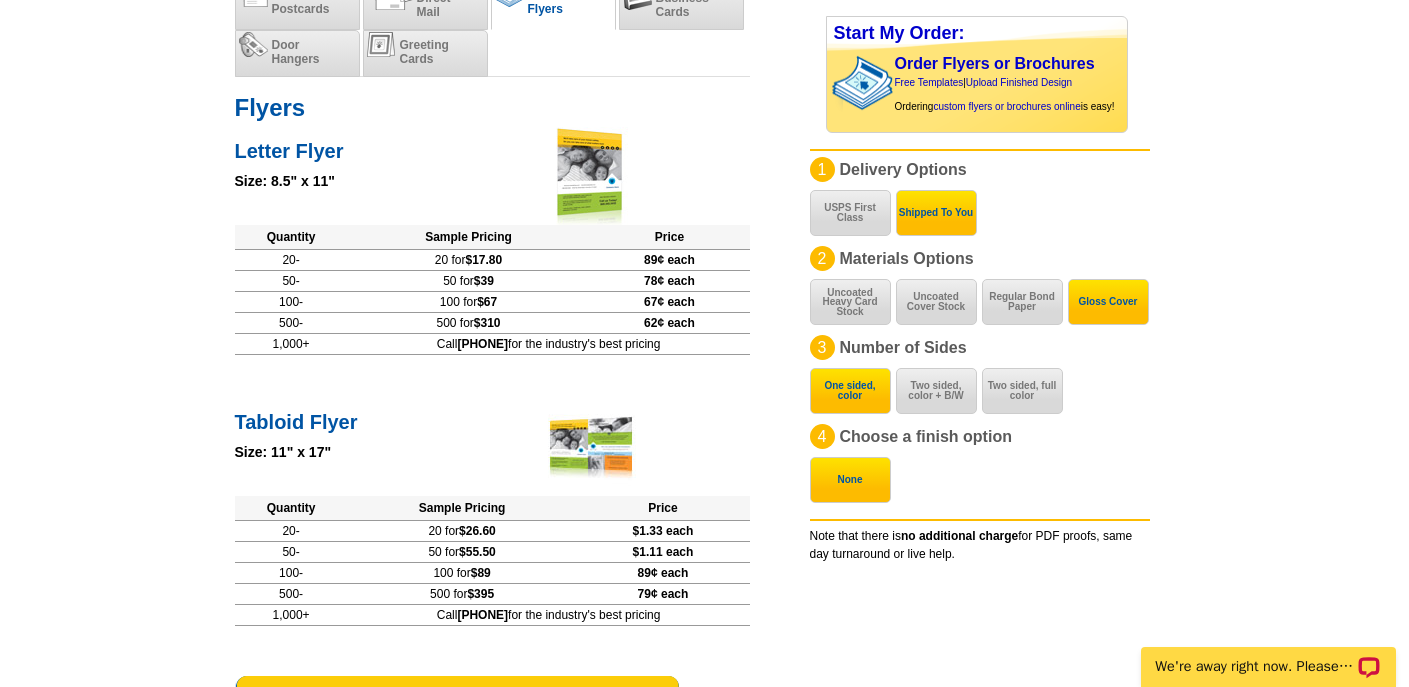 click on "1 Delivery Options USPS First Class Shipped To You 2 Materials Options Uncoated Heavy Card Stock Uncoated Cover Stock Regular Bond Paper Gloss Cover 3 Number of Sides One sided, color Two sided, color + B/W Two sided, full color 4 Choose a finish option None" at bounding box center [980, 307] 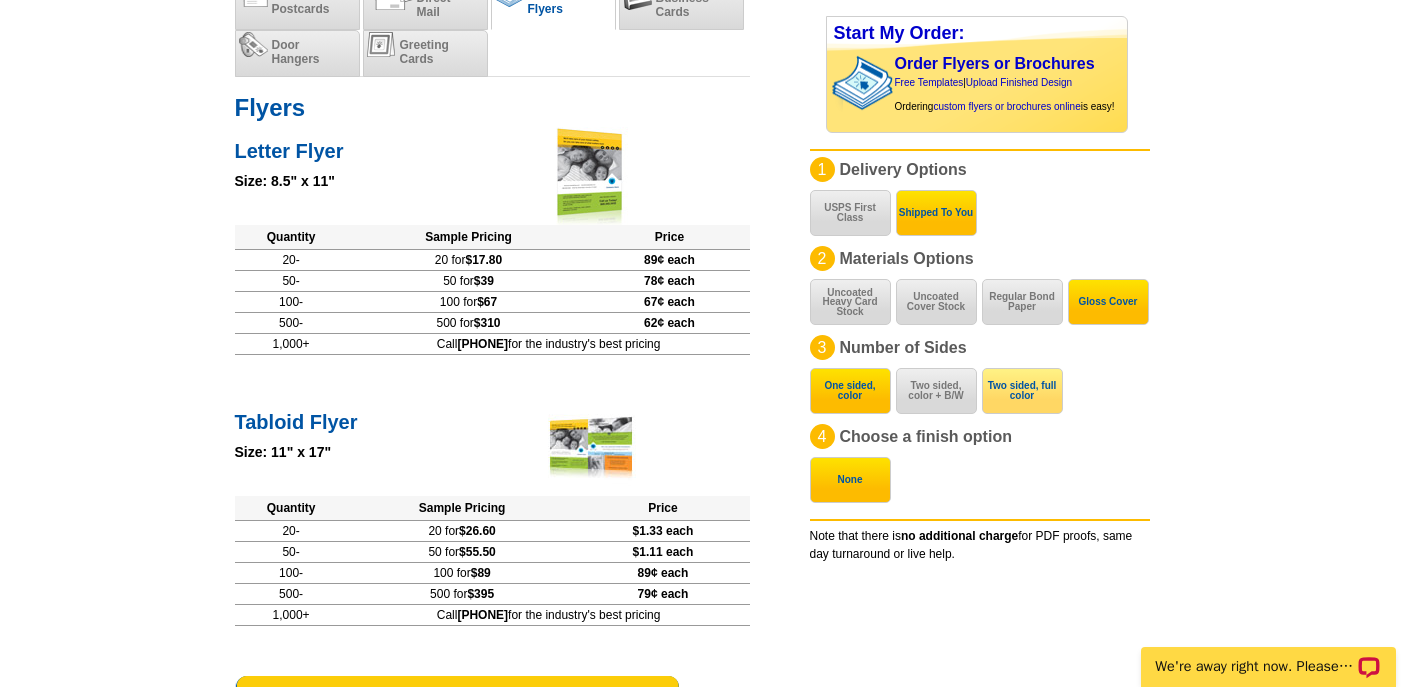 click on "Two sided, full color" at bounding box center (1022, 391) 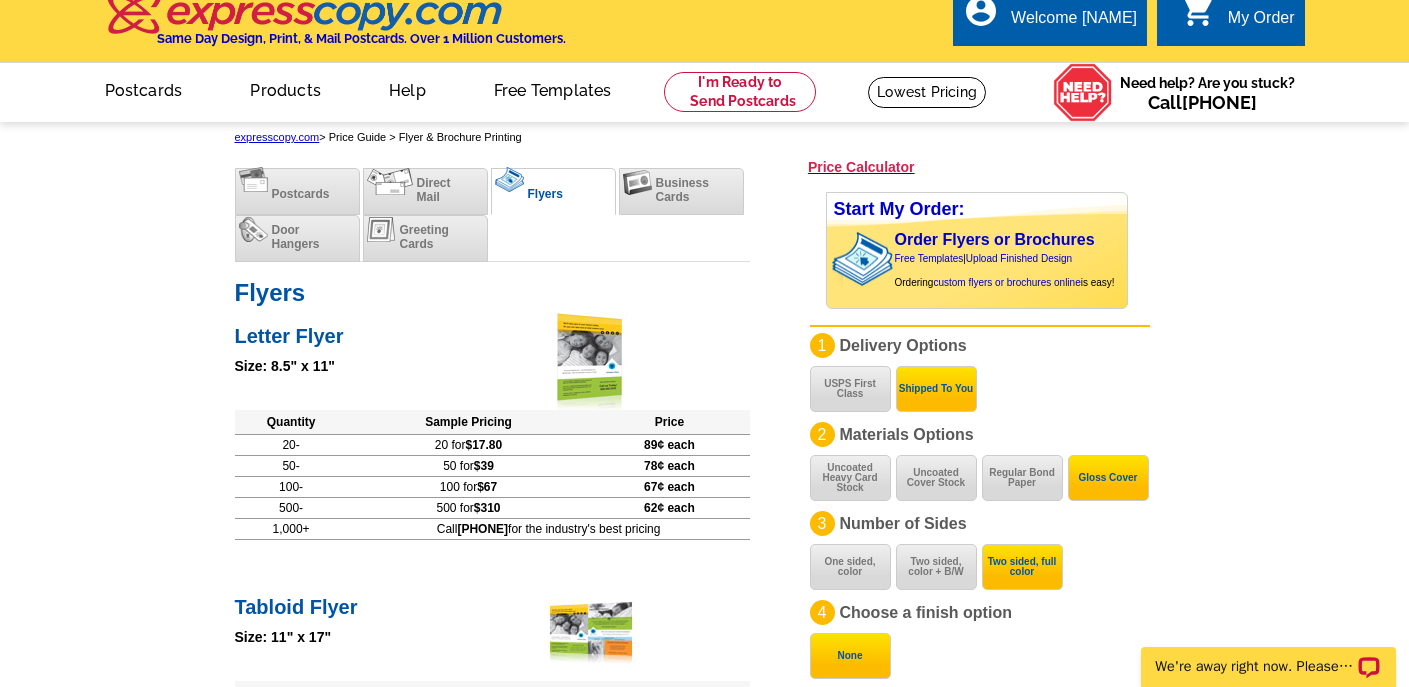 scroll, scrollTop: 0, scrollLeft: 0, axis: both 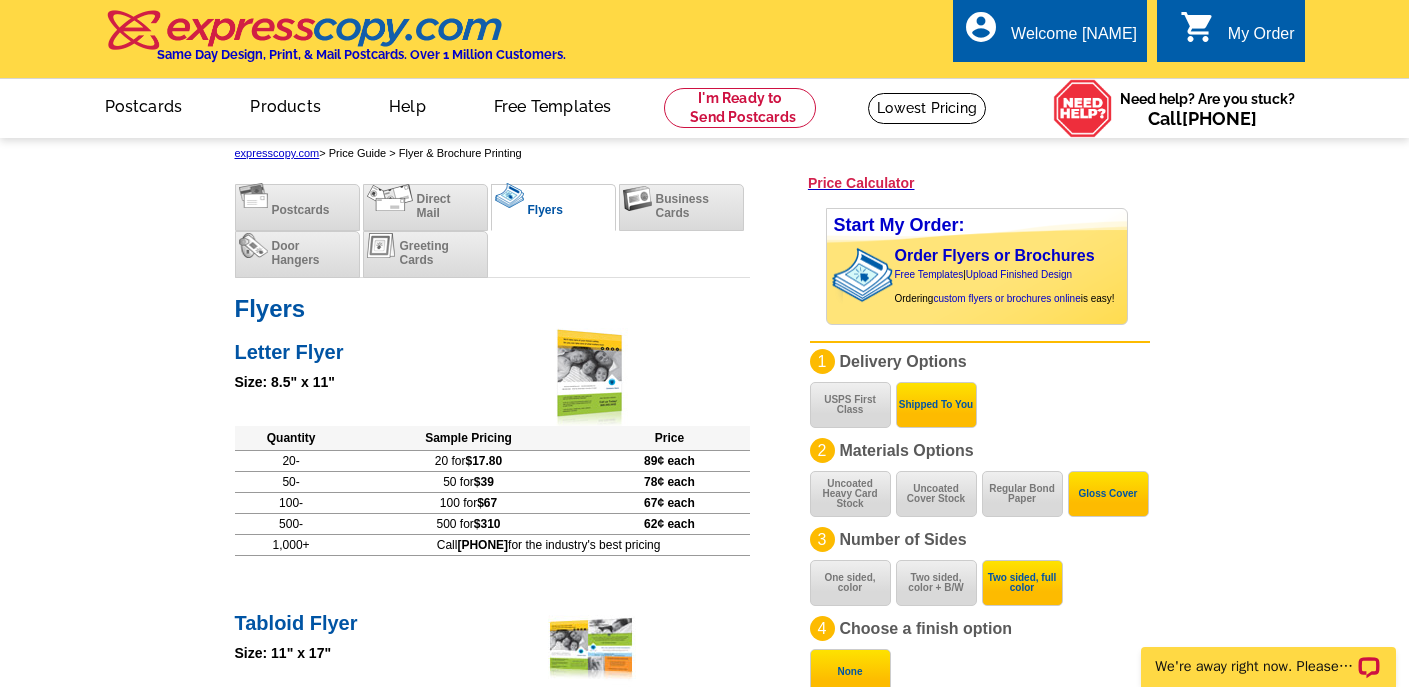 click on "expresscopy.com  > Price Guide > Flyer & Brochure Printing
Price Calculator
Postcards Direct Mail Flyers Business Cards Door Hangers Greeting Cards
Save 50% Off All Postcards
Lowest Prices
Use Promo Code: PMUSA50
Flyers
Letter Flyer Size: 8.5" x 11" Quantity Sample Pricing Price 20- 20 for  $17.80 89¢ each 50- 50 for  $39 78¢ each 100- 100 for  $67 67¢ each 500- 500 for  $310 62¢ each 1,000+ Call  800-260-5887  for the industry's best pricing Tabloid Flyer Size: 11" x 17" Quantity Sample Pricing Price 20- 20 for  $34.60 $1.73 each 50- 50 for  $75.50 $1.51 each 100- 100 for  $129 $1.29 each 500- 500 for  $595 $1.19 each 1,000+ Call  800-260-5887  for the industry's best pricing
Turnaround: Alternate configurations:" at bounding box center (704, 978) 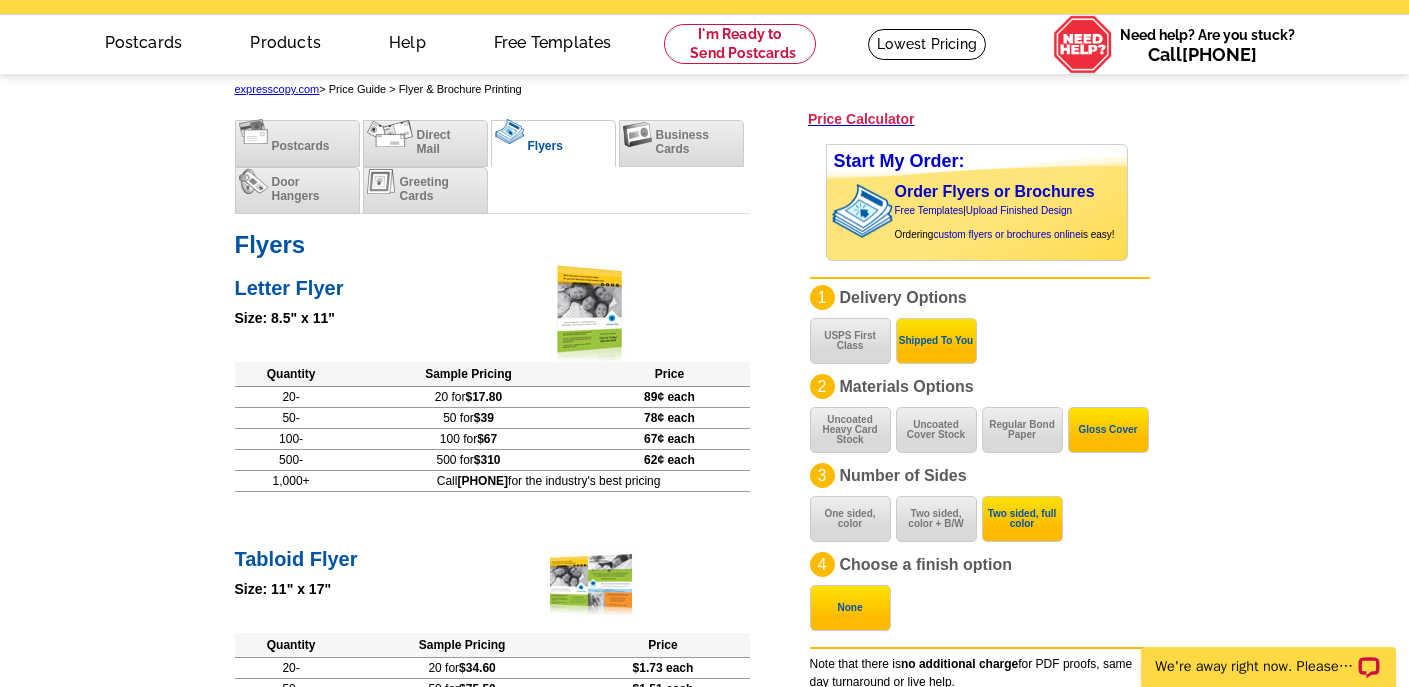 scroll, scrollTop: 100, scrollLeft: 0, axis: vertical 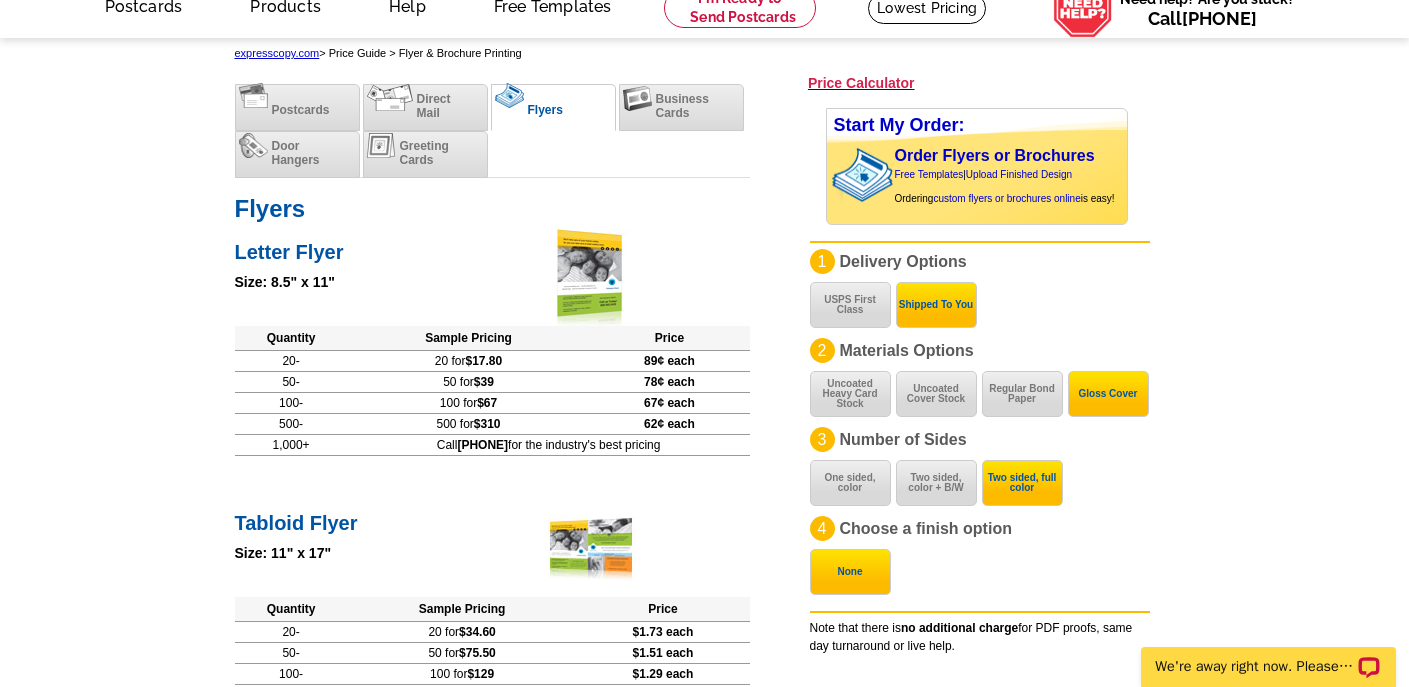 click on "1 Delivery Options USPS First Class Shipped To You" at bounding box center [980, 265] 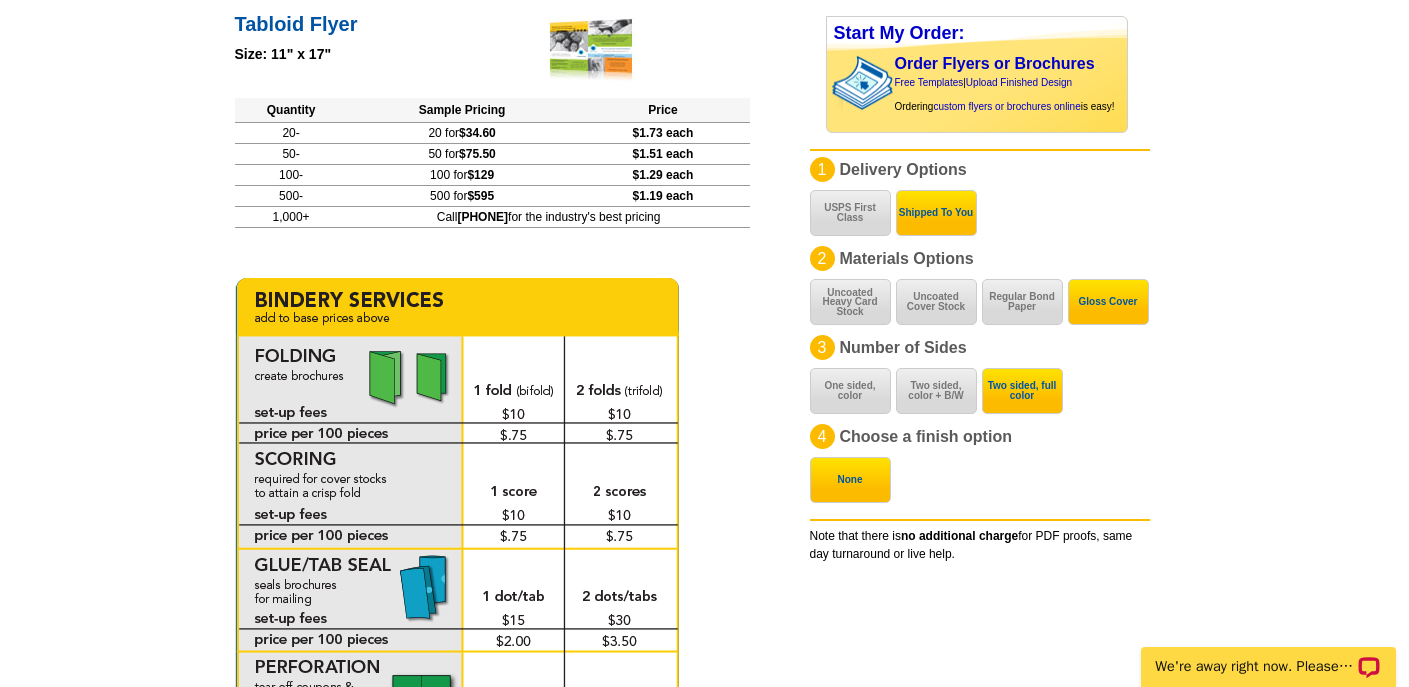 scroll, scrollTop: 600, scrollLeft: 0, axis: vertical 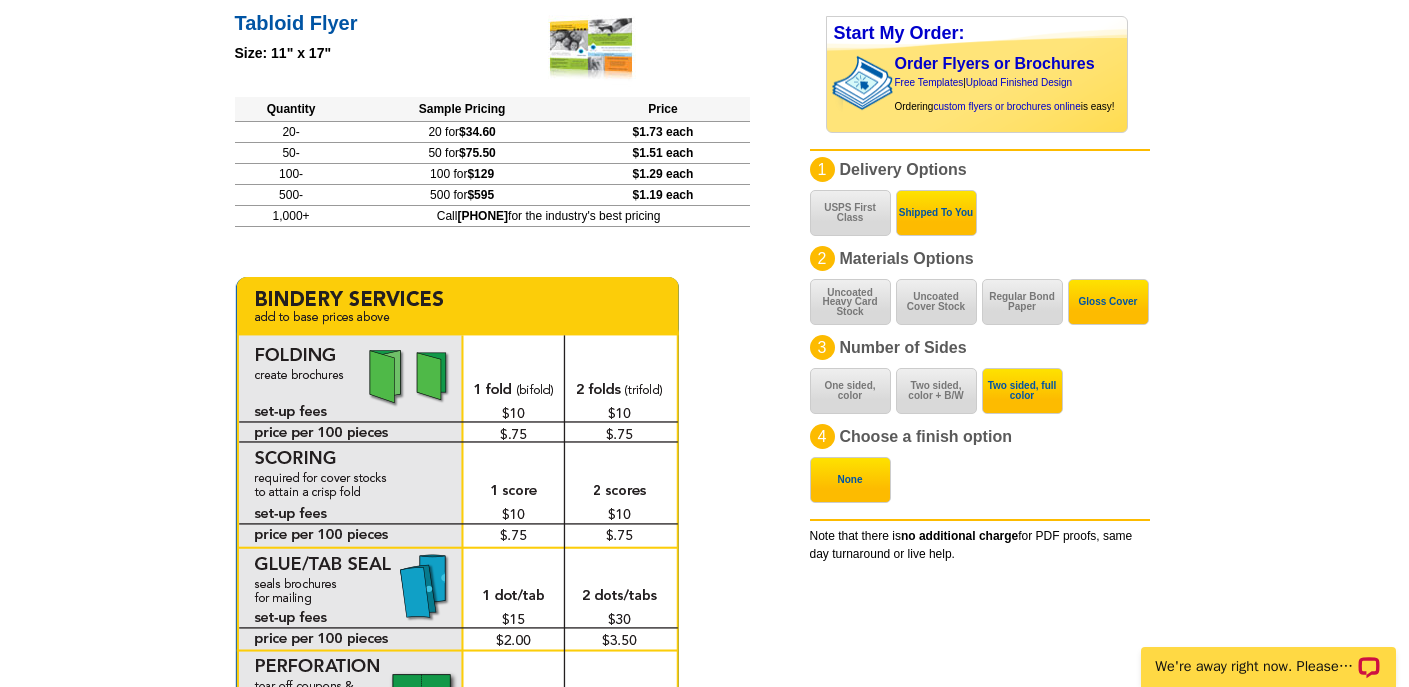 click on "expresscopy.com  > Price Guide > Flyer & Brochure Printing
Price Calculator
Postcards Direct Mail Flyers Business Cards Door Hangers Greeting Cards
Save 50% Off All Postcards
Lowest Prices
Use Promo Code: PMUSA50
Flyers
Letter Flyer Size: 8.5" x 11" Quantity Sample Pricing Price 20- 20 for  $17.80 89¢ each 50- 50 for  $39 78¢ each 100- 100 for  $67 67¢ each 500- 500 for  $310 62¢ each 1,000+ Call  800-260-5887  for the industry's best pricing Tabloid Flyer Size: 11" x 17" Quantity Sample Pricing Price 20- 20 for  $34.60 $1.73 each 50- 50 for  $75.50 $1.51 each 100- 100 for  $129 $1.29 each 500- 500 for  $595 $1.19 each 1,000+ Call  800-260-5887  for the industry's best pricing
Turnaround: Alternate configurations:" at bounding box center [704, 378] 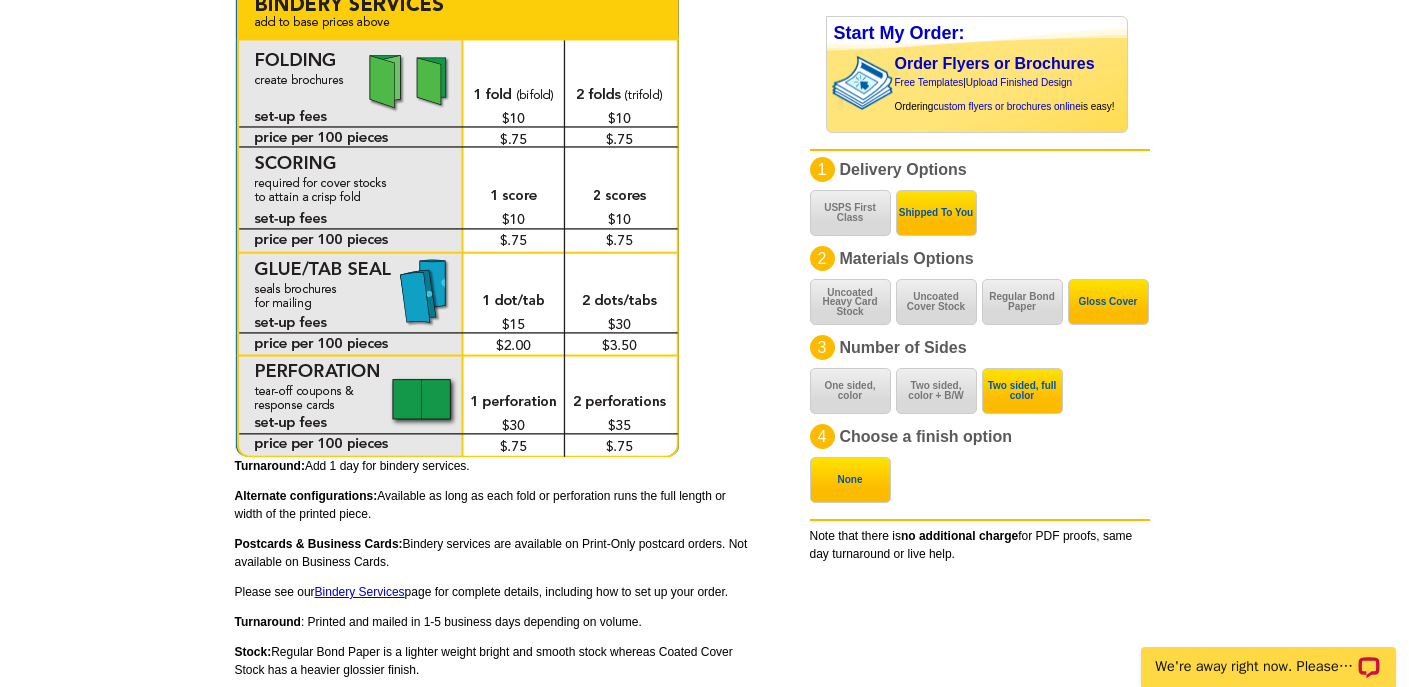 scroll, scrollTop: 900, scrollLeft: 0, axis: vertical 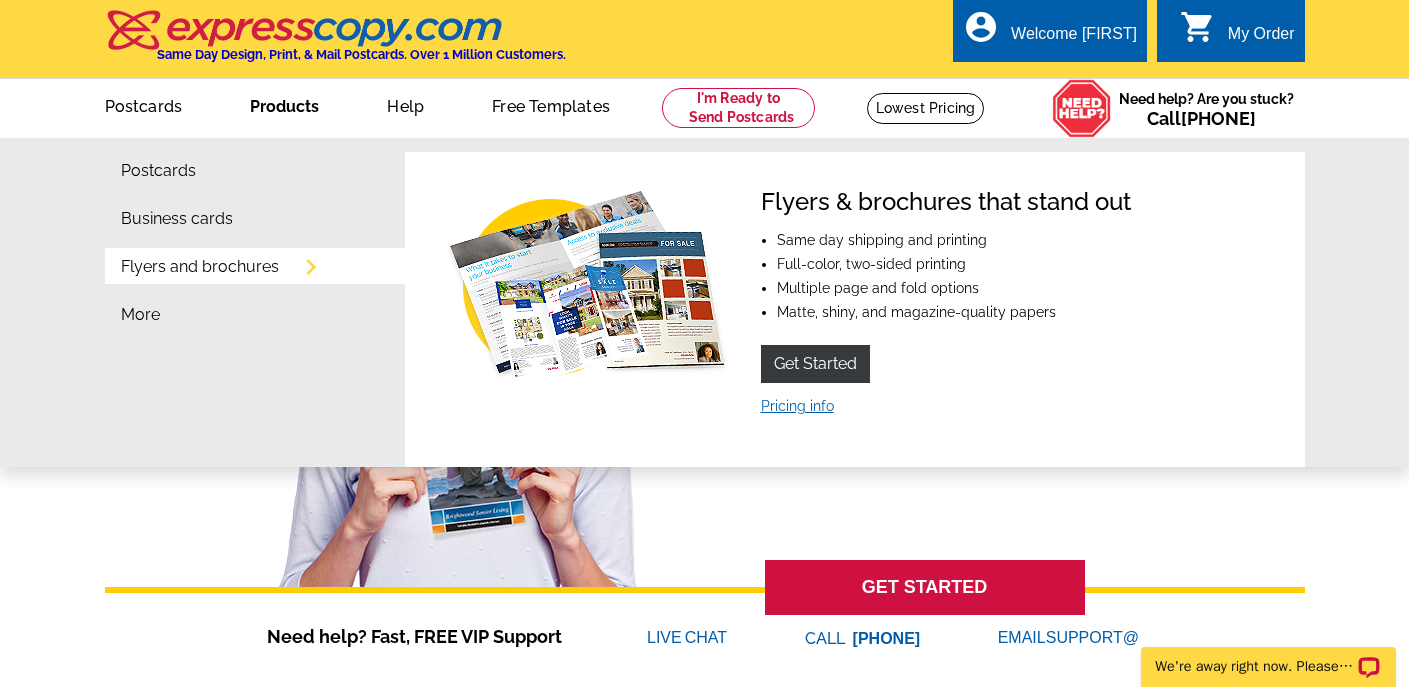 click on "Pricing info" at bounding box center [797, 406] 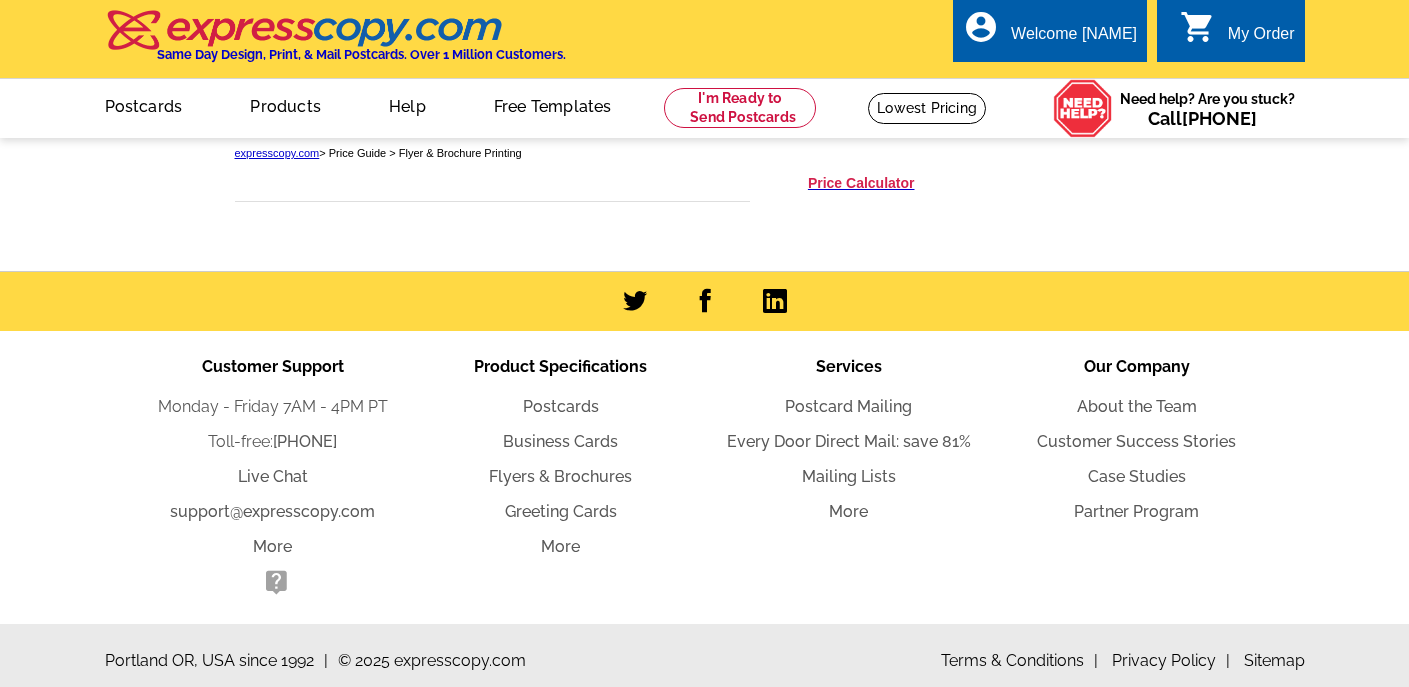 scroll, scrollTop: 0, scrollLeft: 0, axis: both 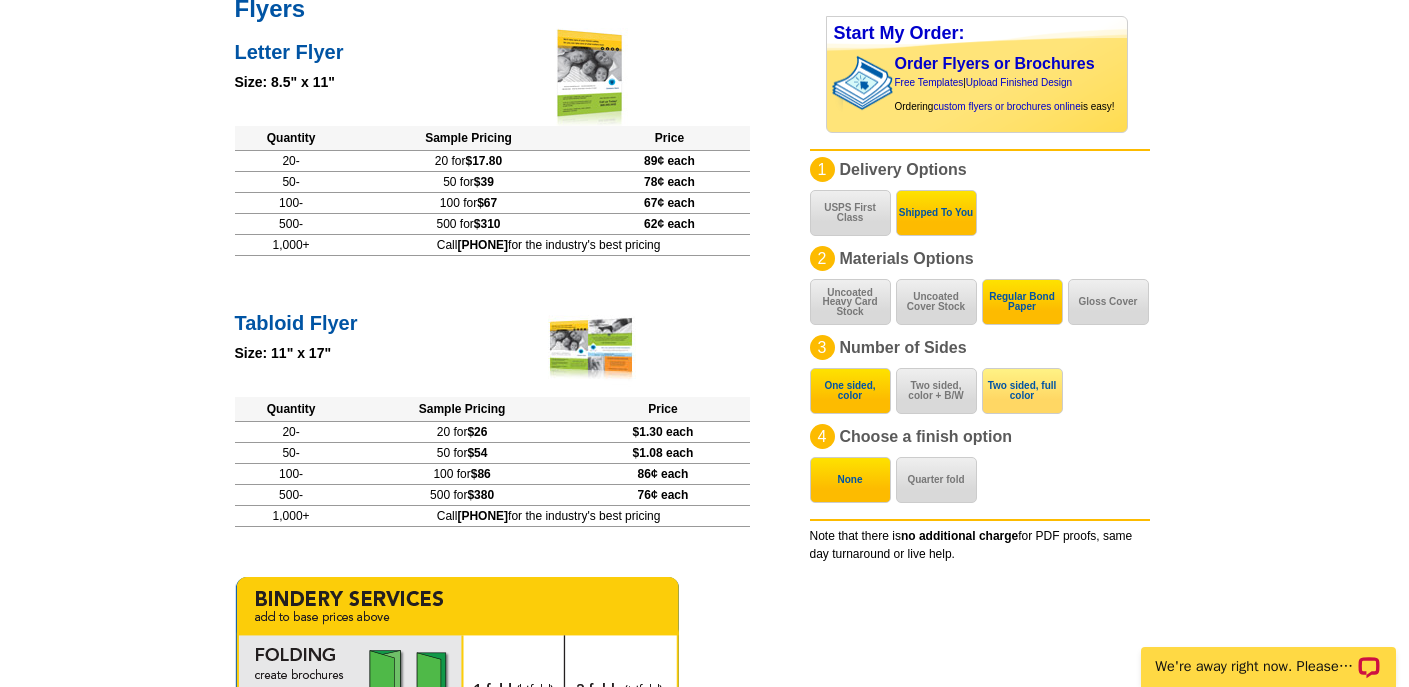 click on "Two sided, full color" at bounding box center [1022, 391] 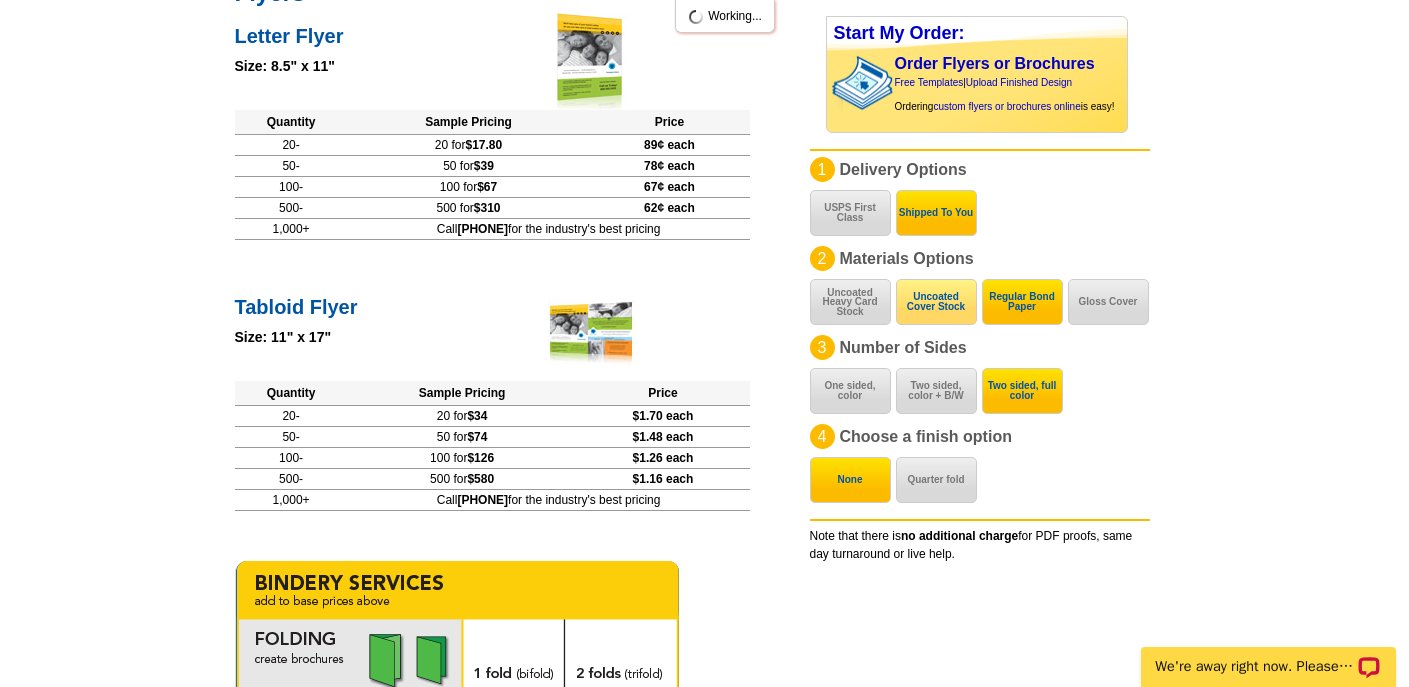 scroll, scrollTop: 330, scrollLeft: 0, axis: vertical 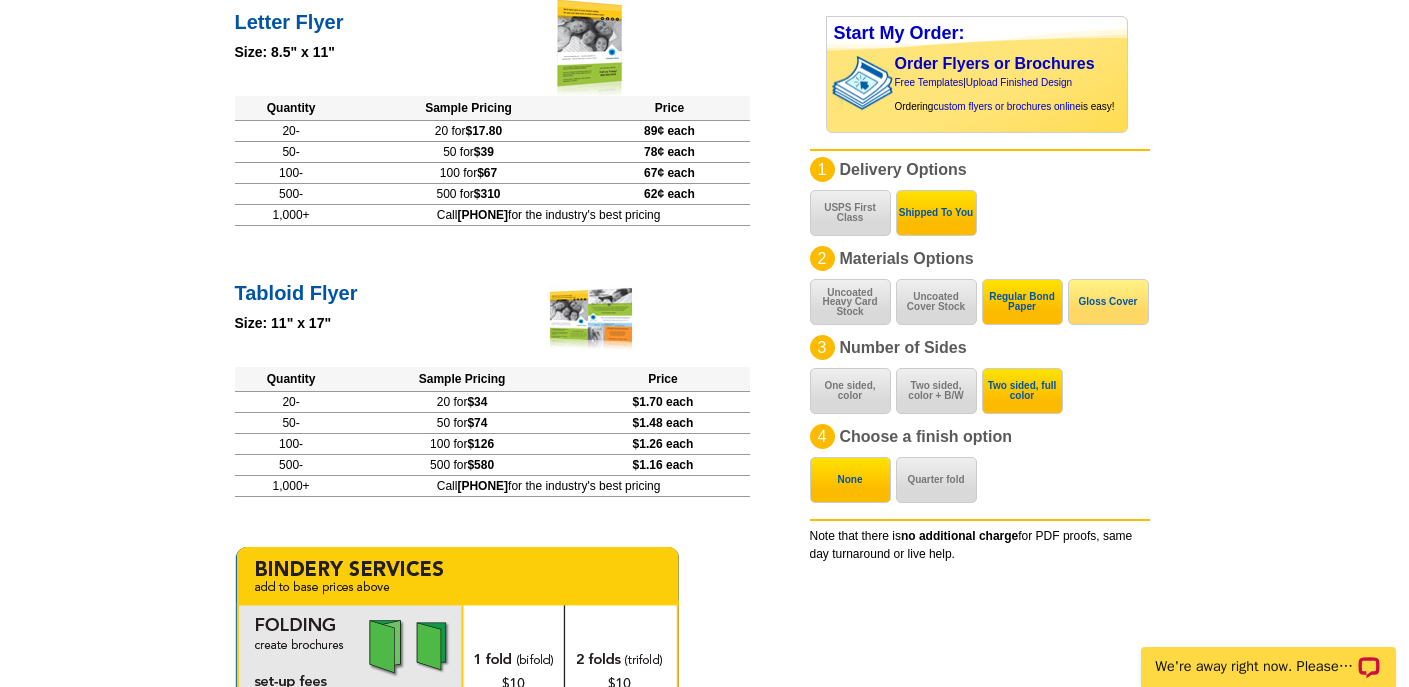 click on "Gloss Cover" at bounding box center (1108, 302) 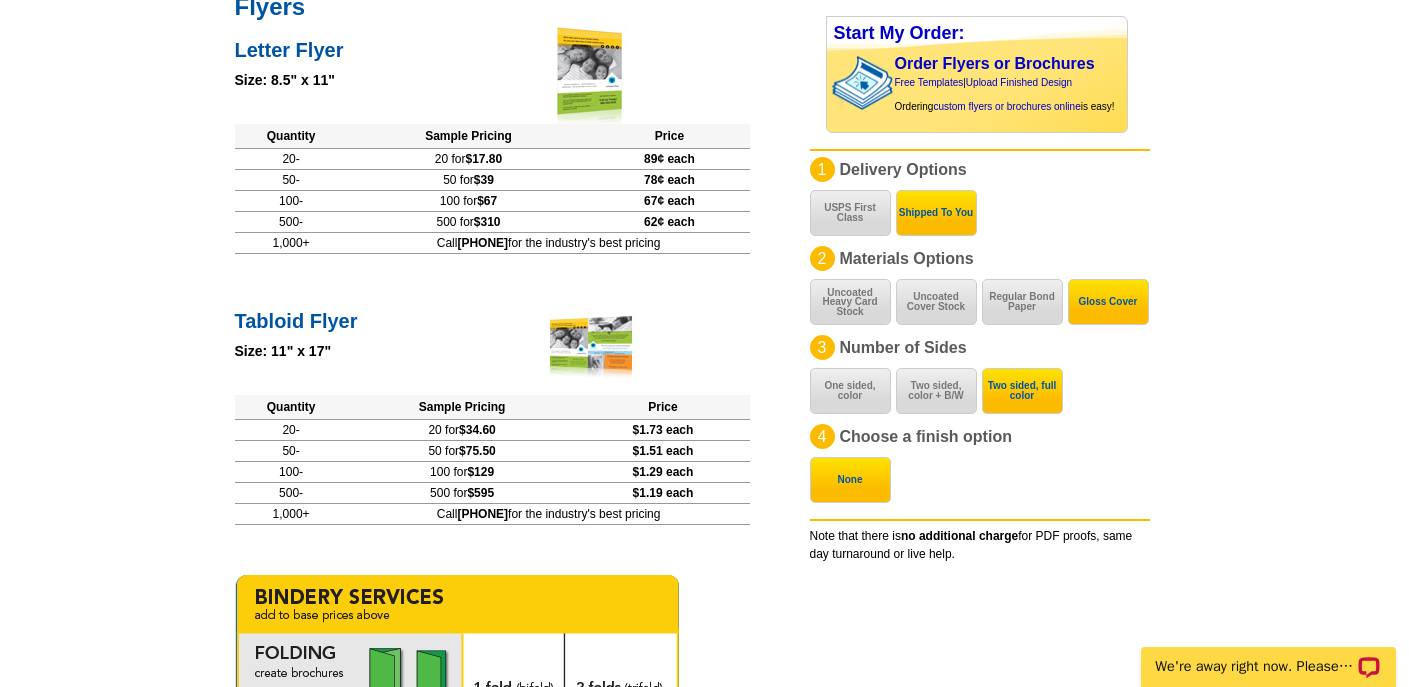 scroll, scrollTop: 301, scrollLeft: 0, axis: vertical 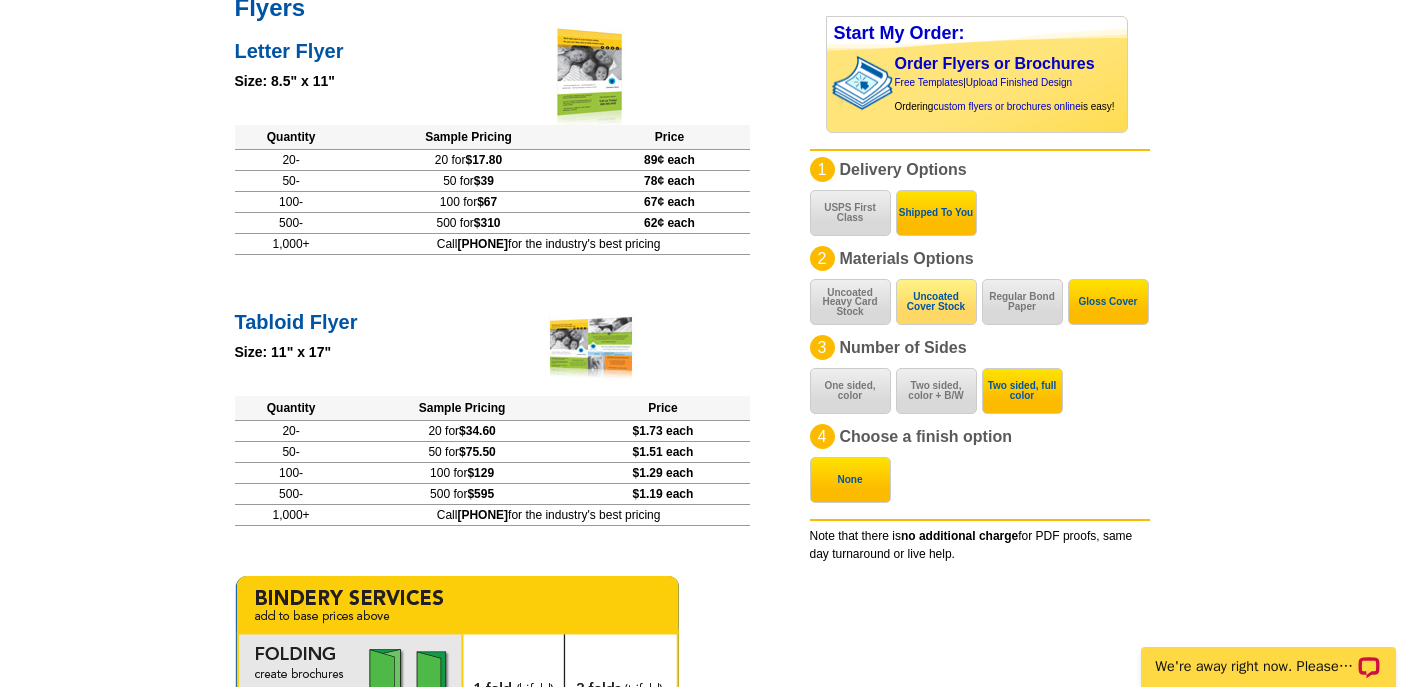 click on "Uncoated Cover Stock" at bounding box center (936, 302) 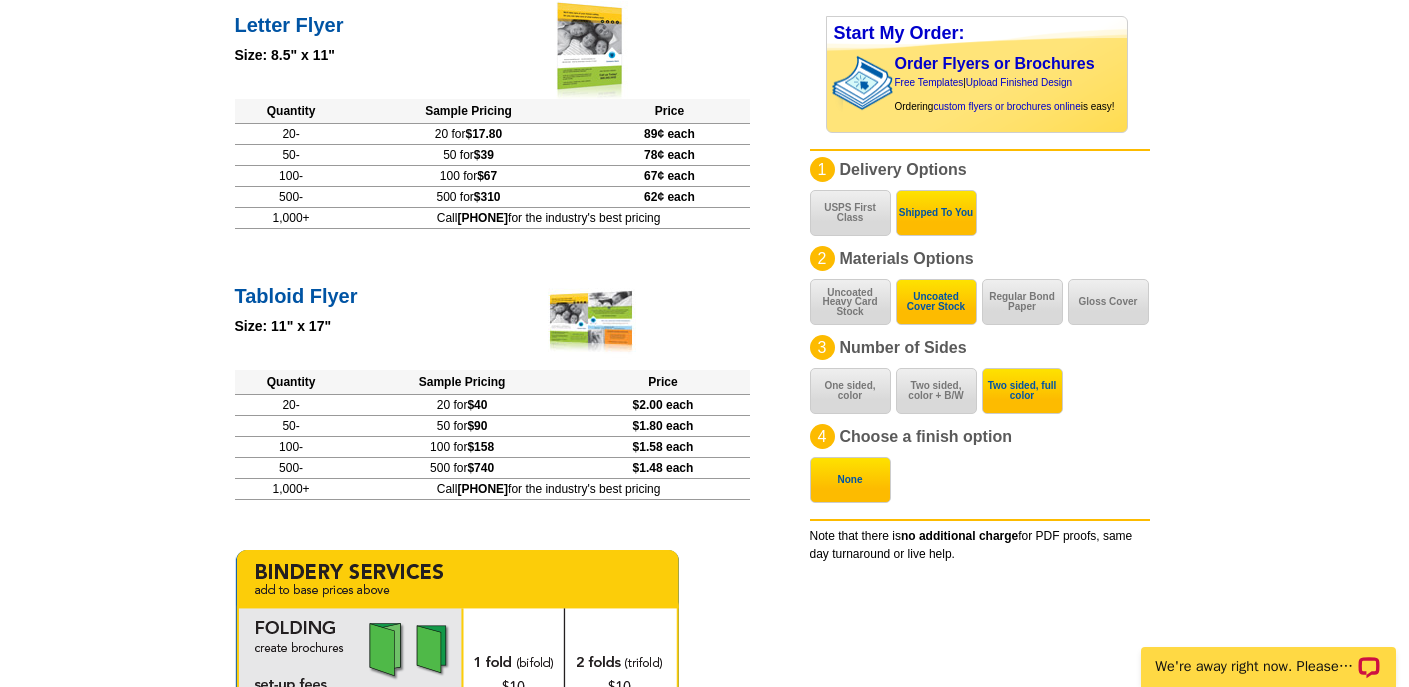 scroll, scrollTop: 330, scrollLeft: 0, axis: vertical 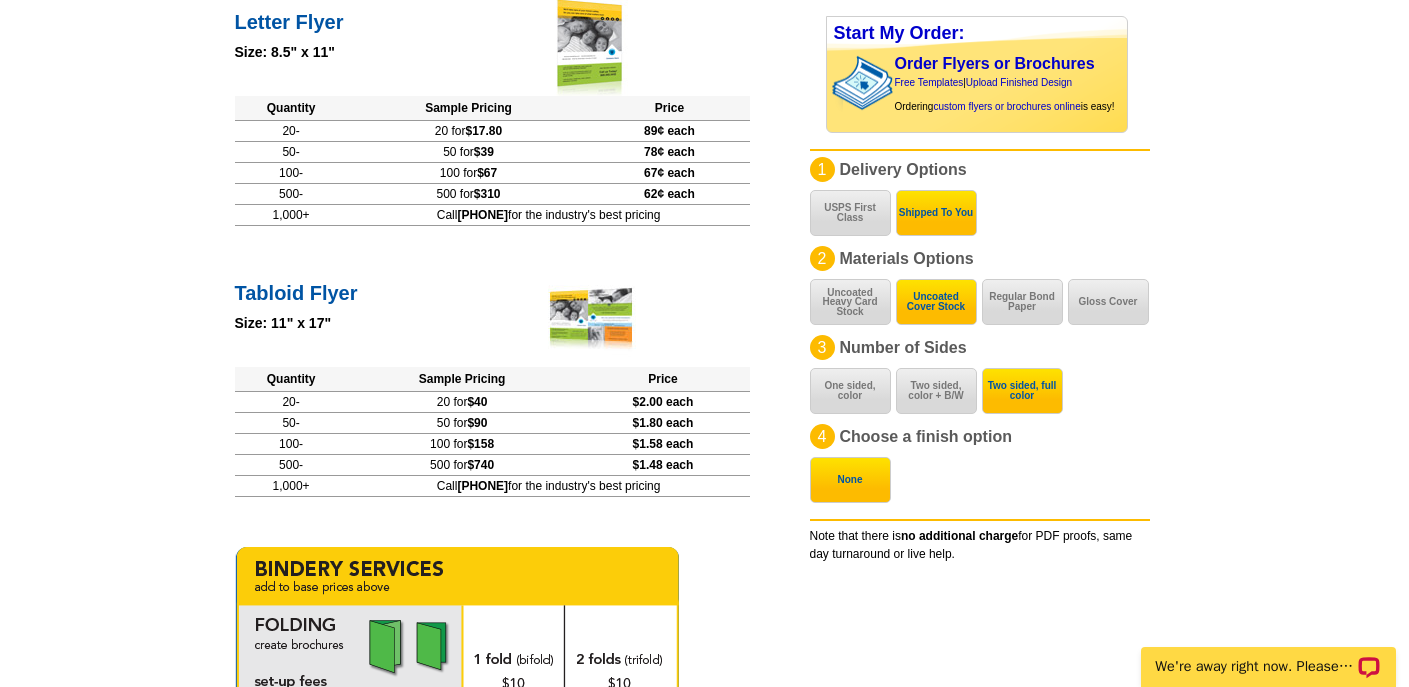 click on "1 Delivery Options USPS First Class Shipped To You 2 Materials Options Uncoated Heavy Card Stock Uncoated Cover Stock Regular Bond Paper Gloss Cover 3 Number of Sides One sided, color Two sided, color + B/W Two sided, full color 4 Choose a finish option None" at bounding box center (980, 307) 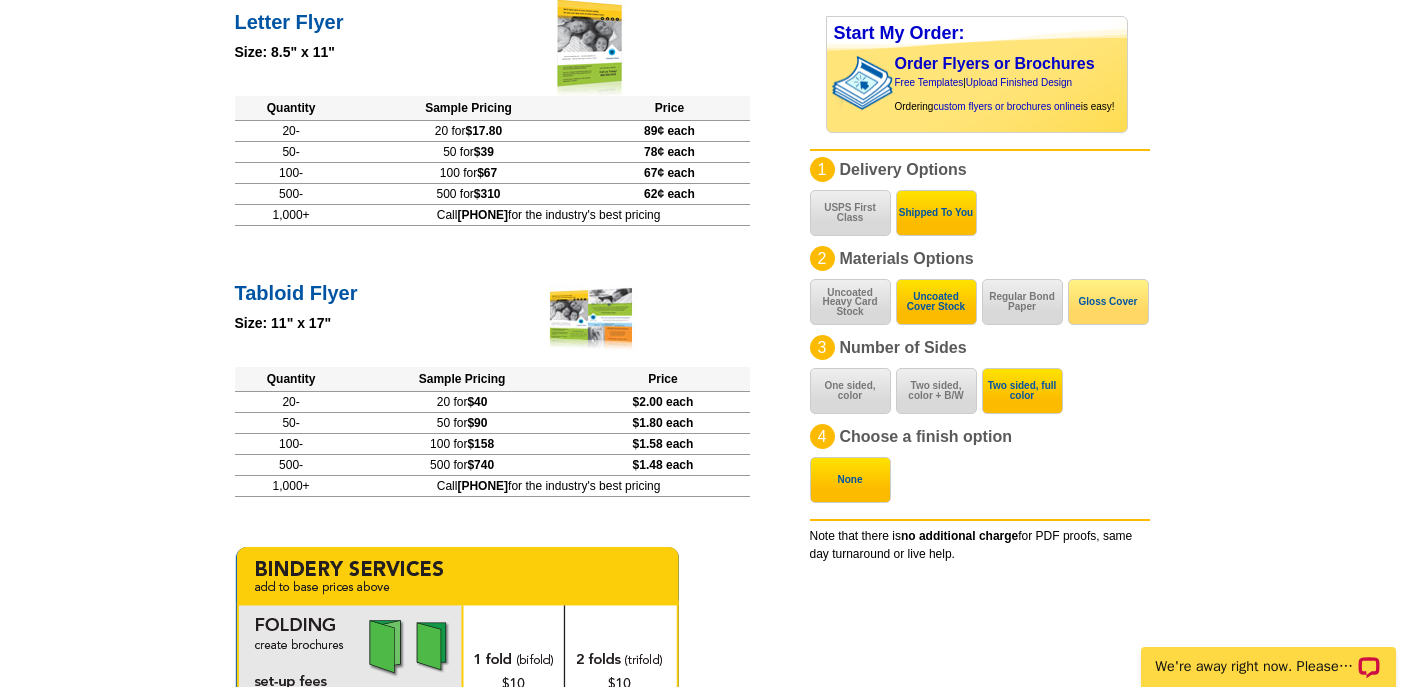 click on "Gloss Cover" at bounding box center (1108, 302) 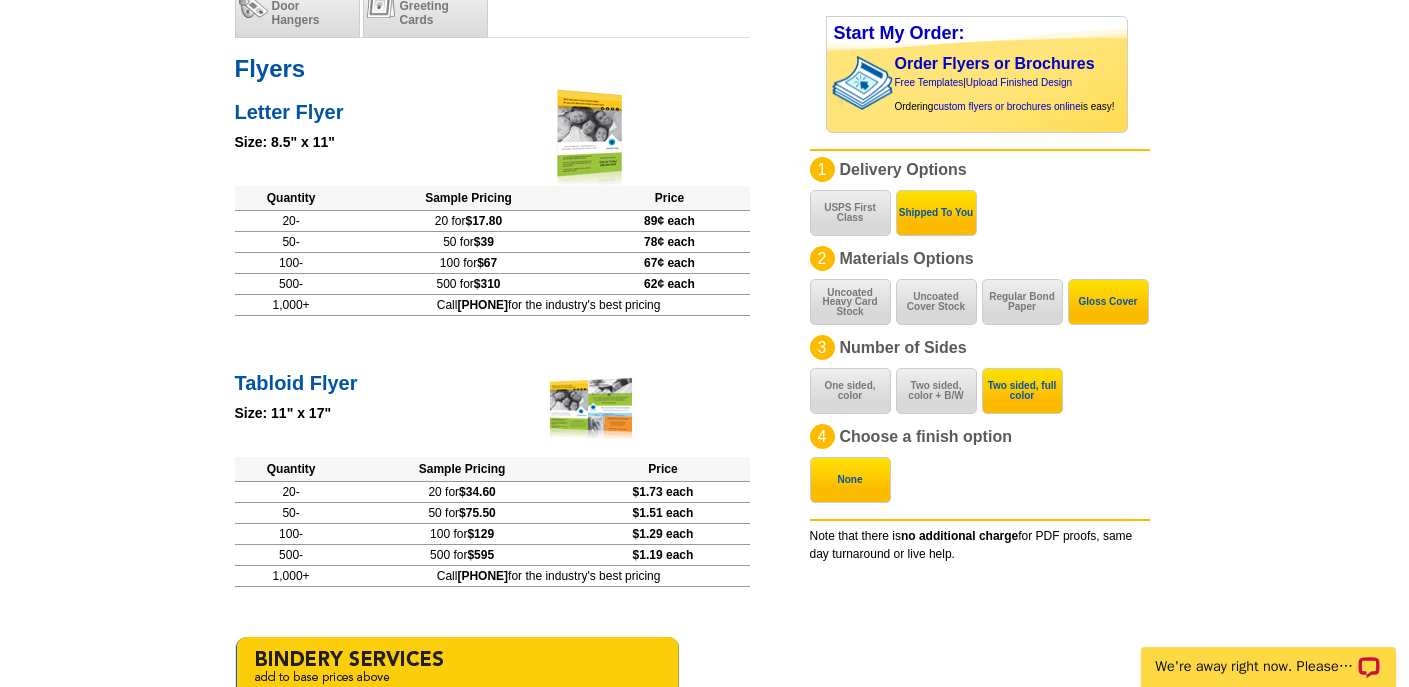 scroll, scrollTop: 201, scrollLeft: 0, axis: vertical 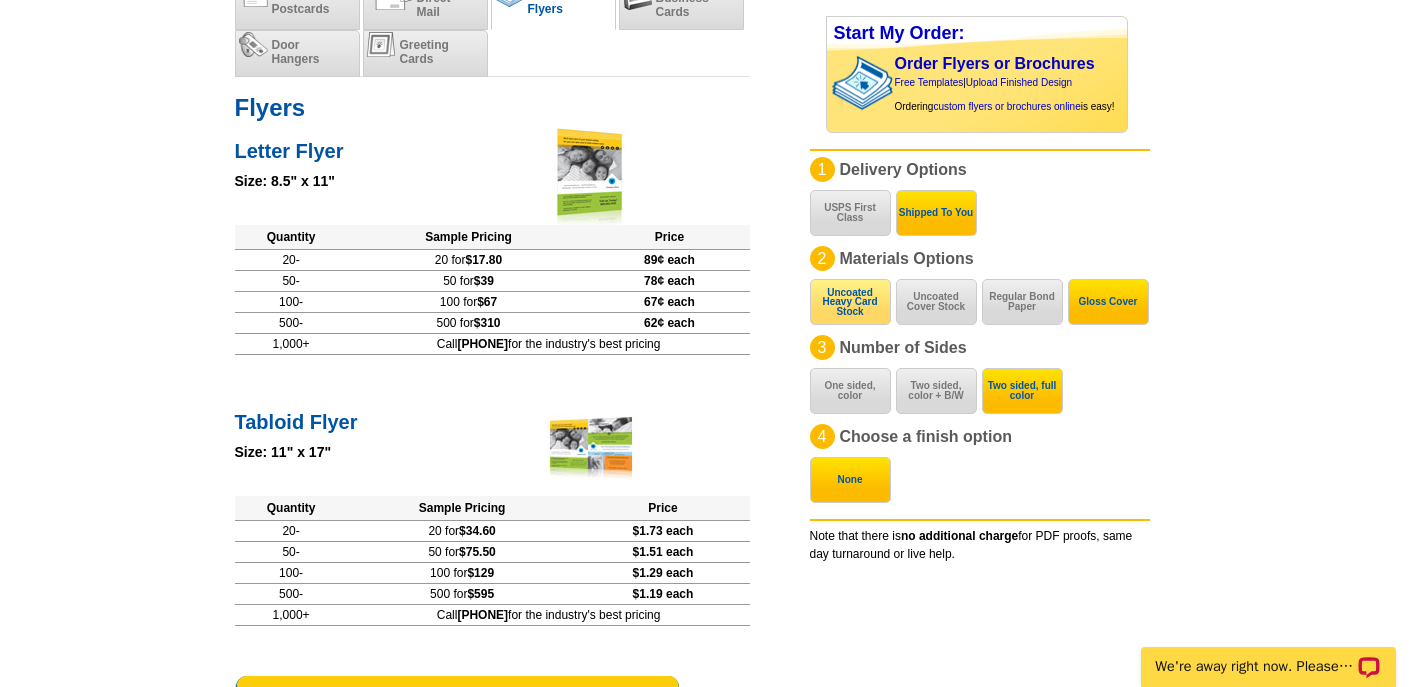 click on "Uncoated Heavy Card Stock" at bounding box center [850, 302] 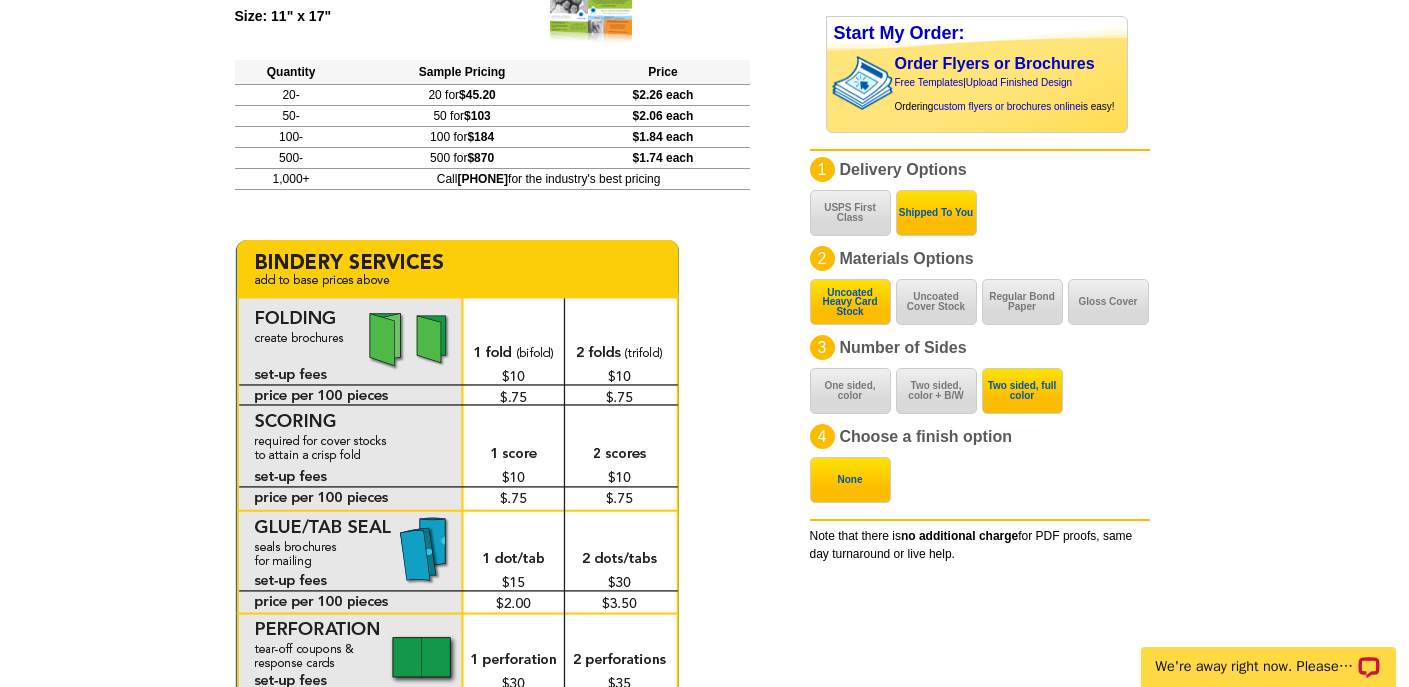 scroll, scrollTop: 701, scrollLeft: 0, axis: vertical 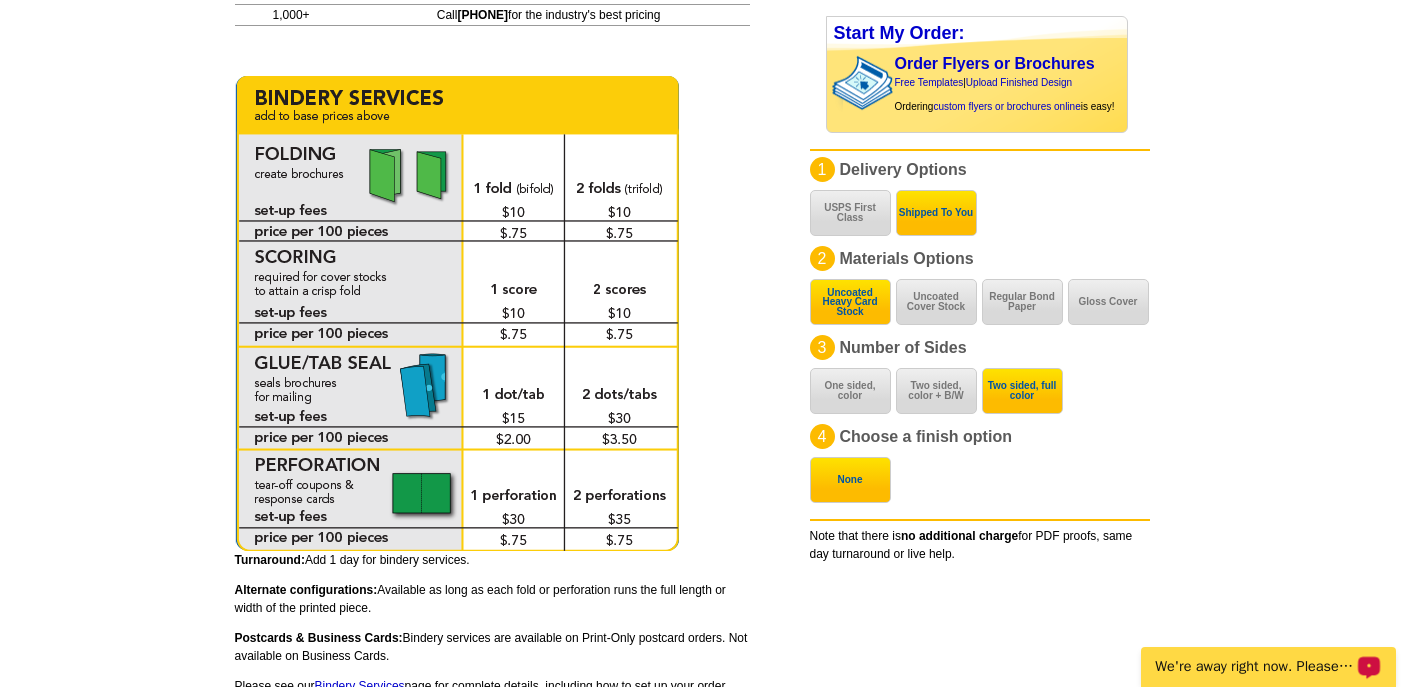 click on "We're away right now. Please check back later!" at bounding box center (1255, 667) 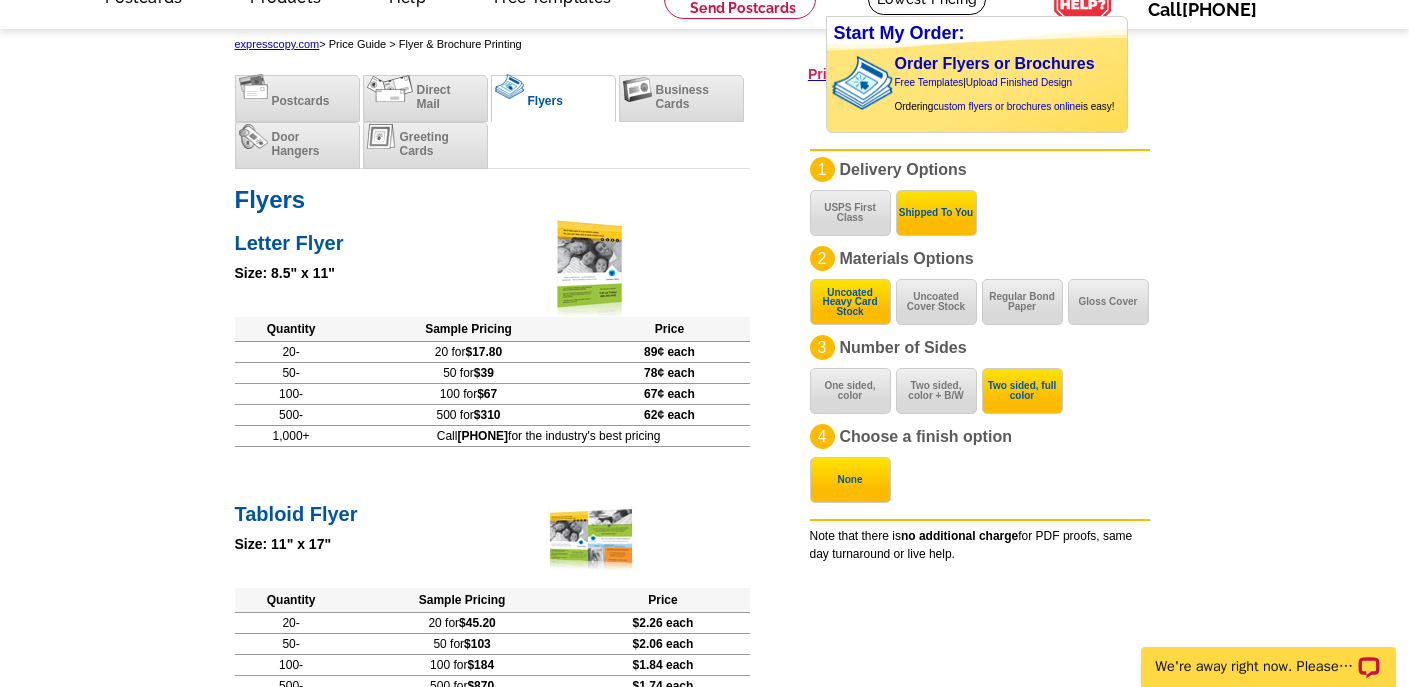 scroll, scrollTop: 0, scrollLeft: 0, axis: both 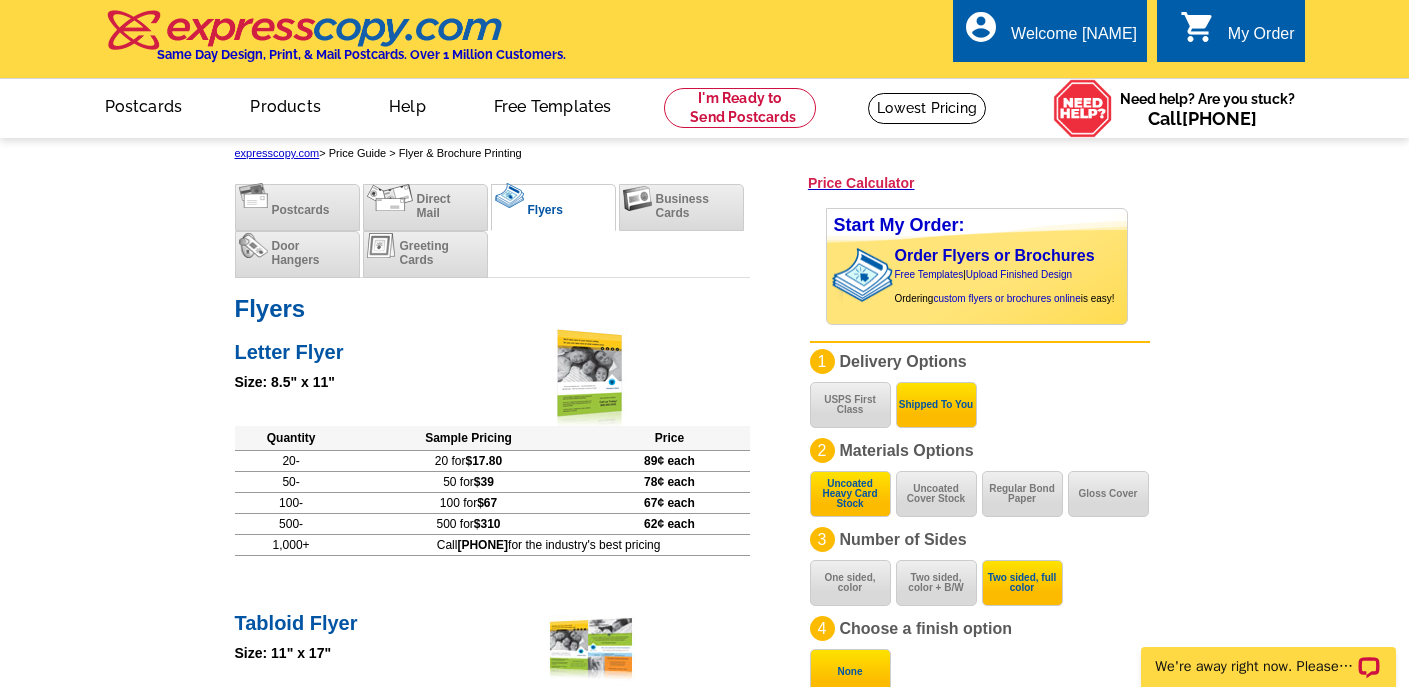 click at bounding box center [305, 30] 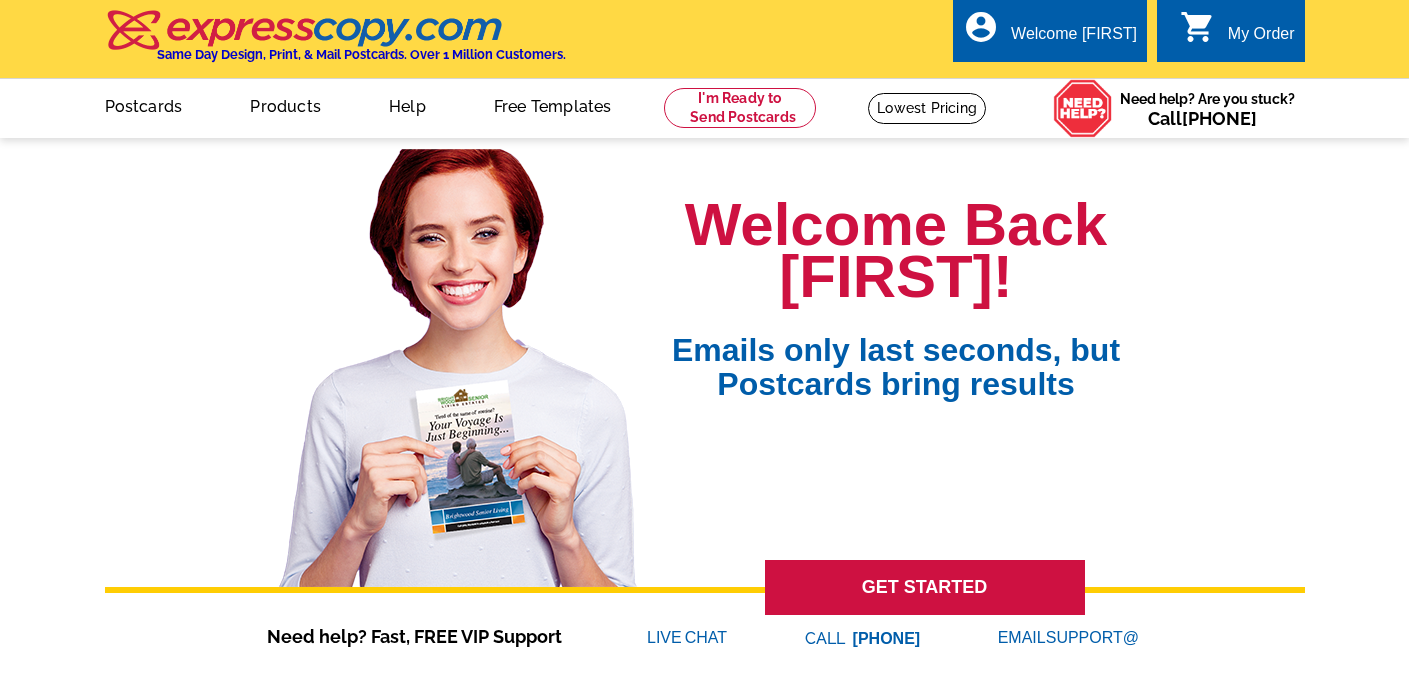scroll, scrollTop: 0, scrollLeft: 0, axis: both 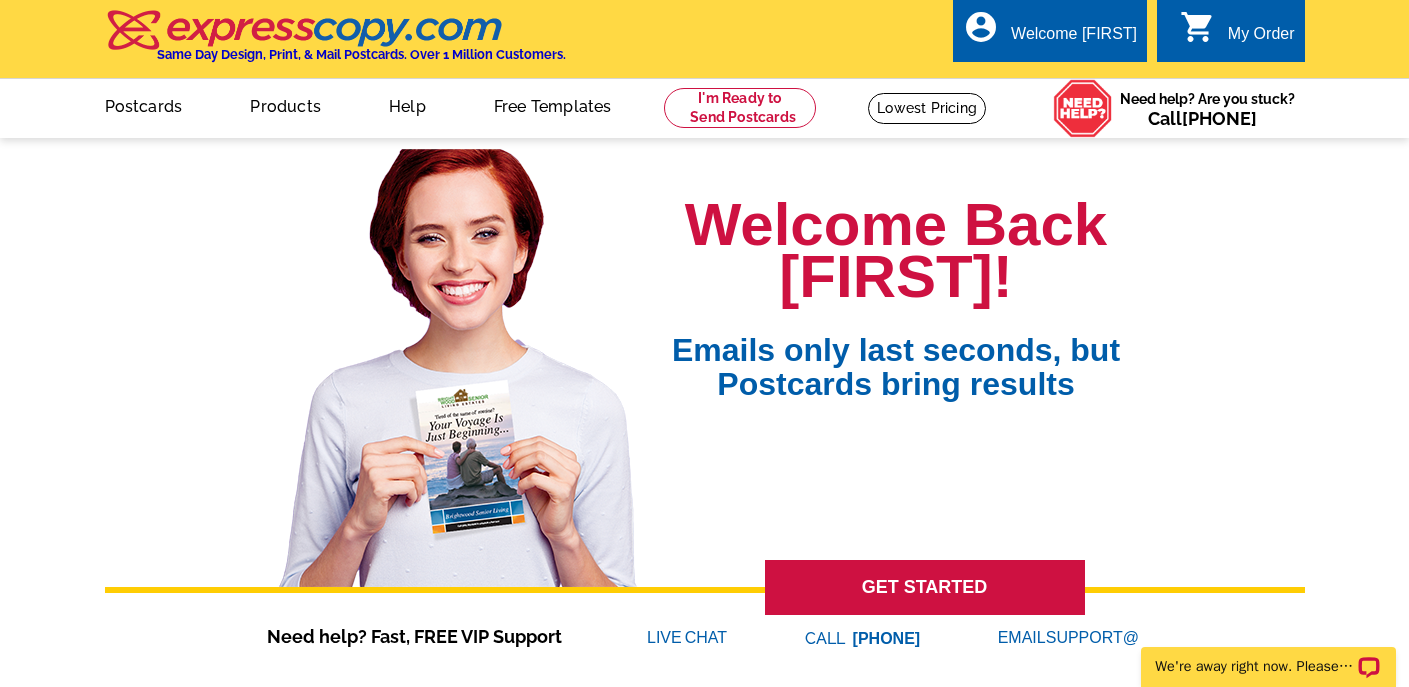 click on "We're away right now. Please check back later!" at bounding box center [1268, 660] 